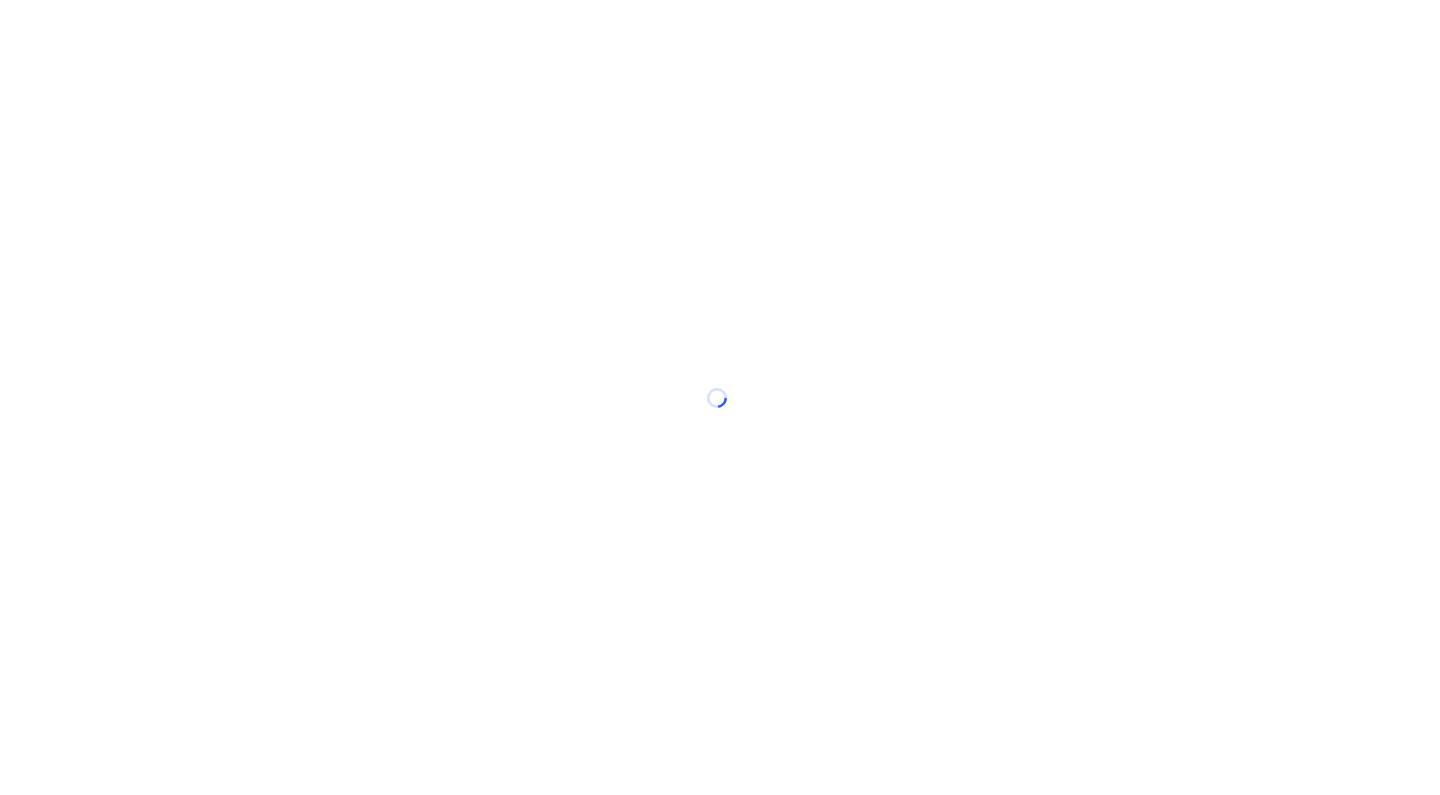 scroll, scrollTop: 0, scrollLeft: 0, axis: both 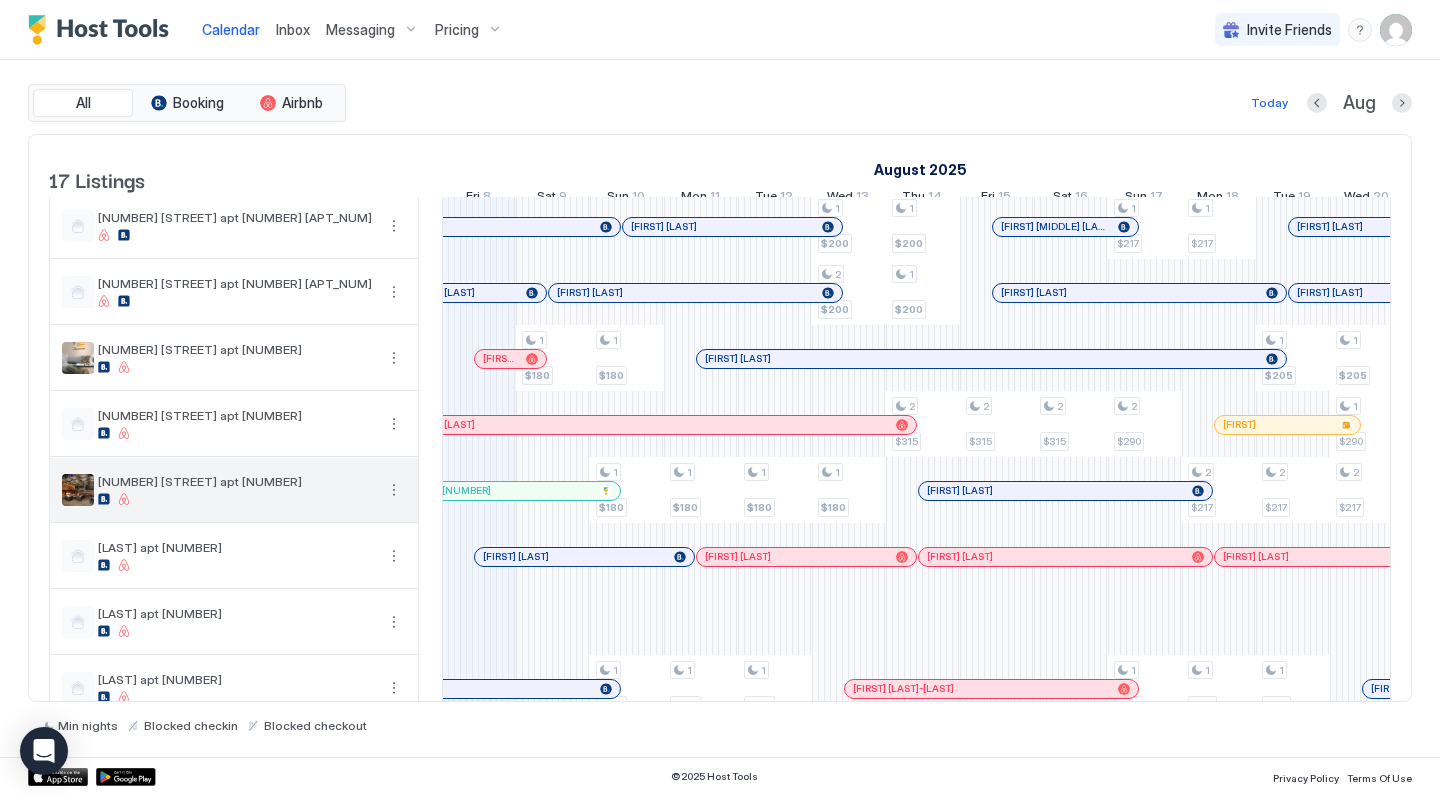 click at bounding box center (394, 490) 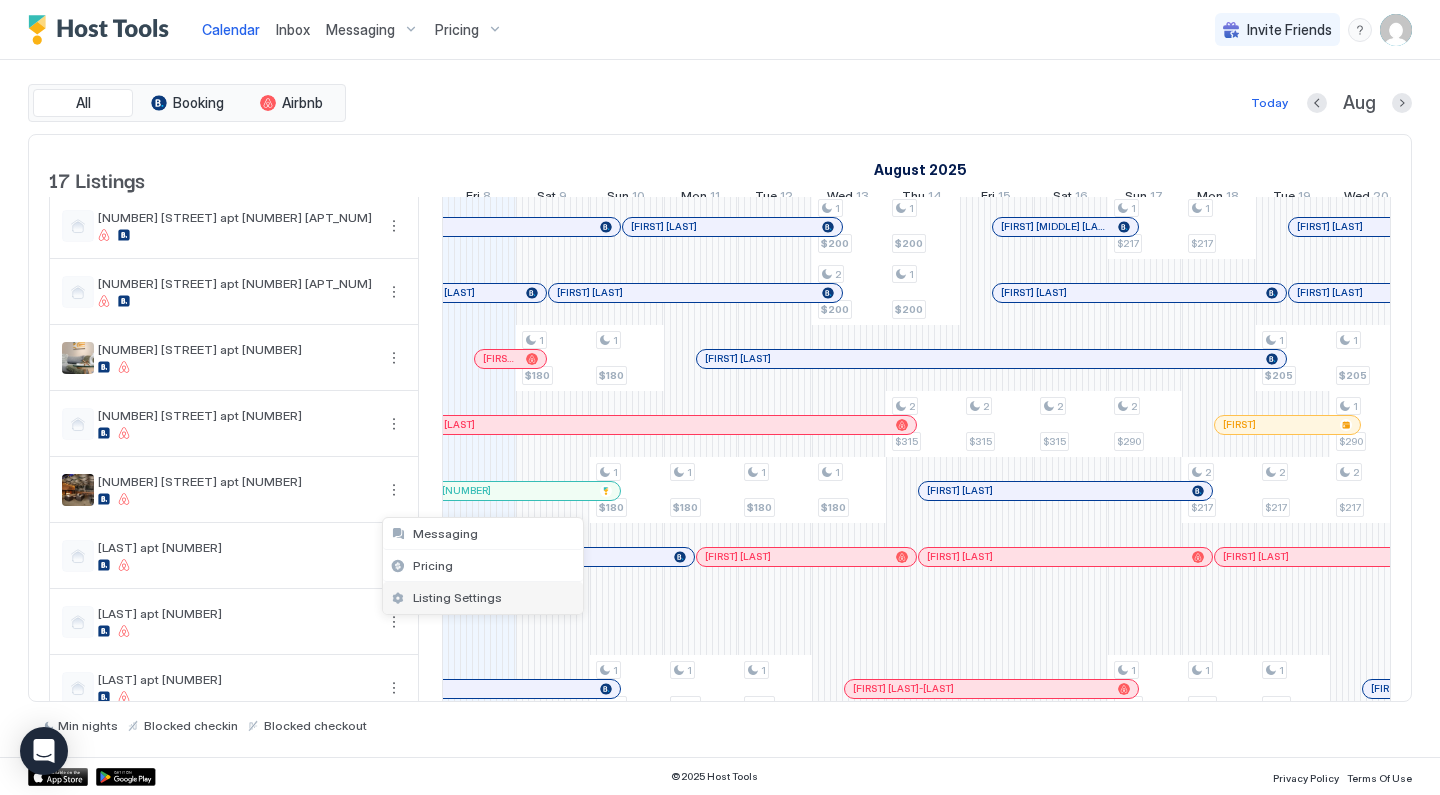 click on "Listing Settings" at bounding box center [446, 597] 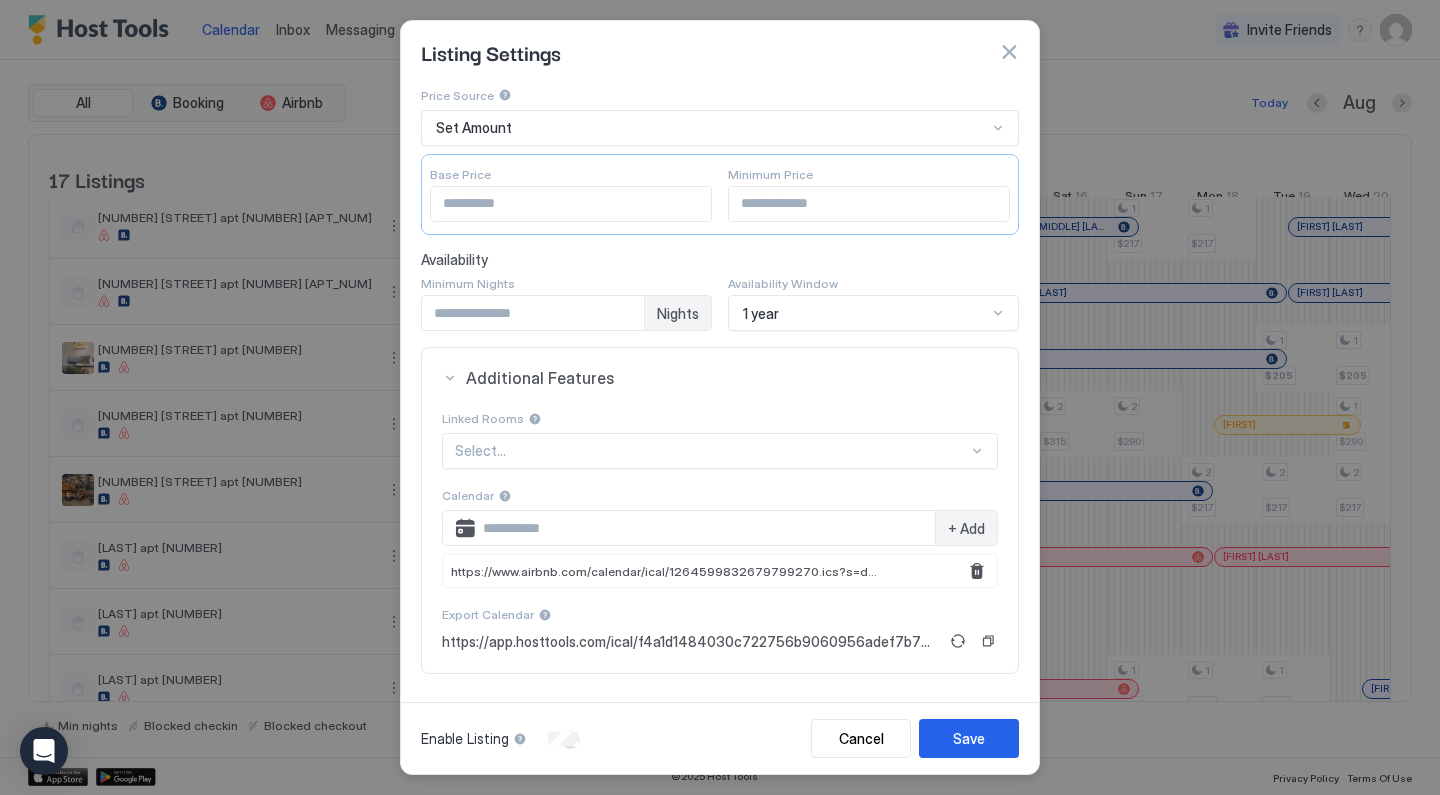 scroll, scrollTop: 128, scrollLeft: 0, axis: vertical 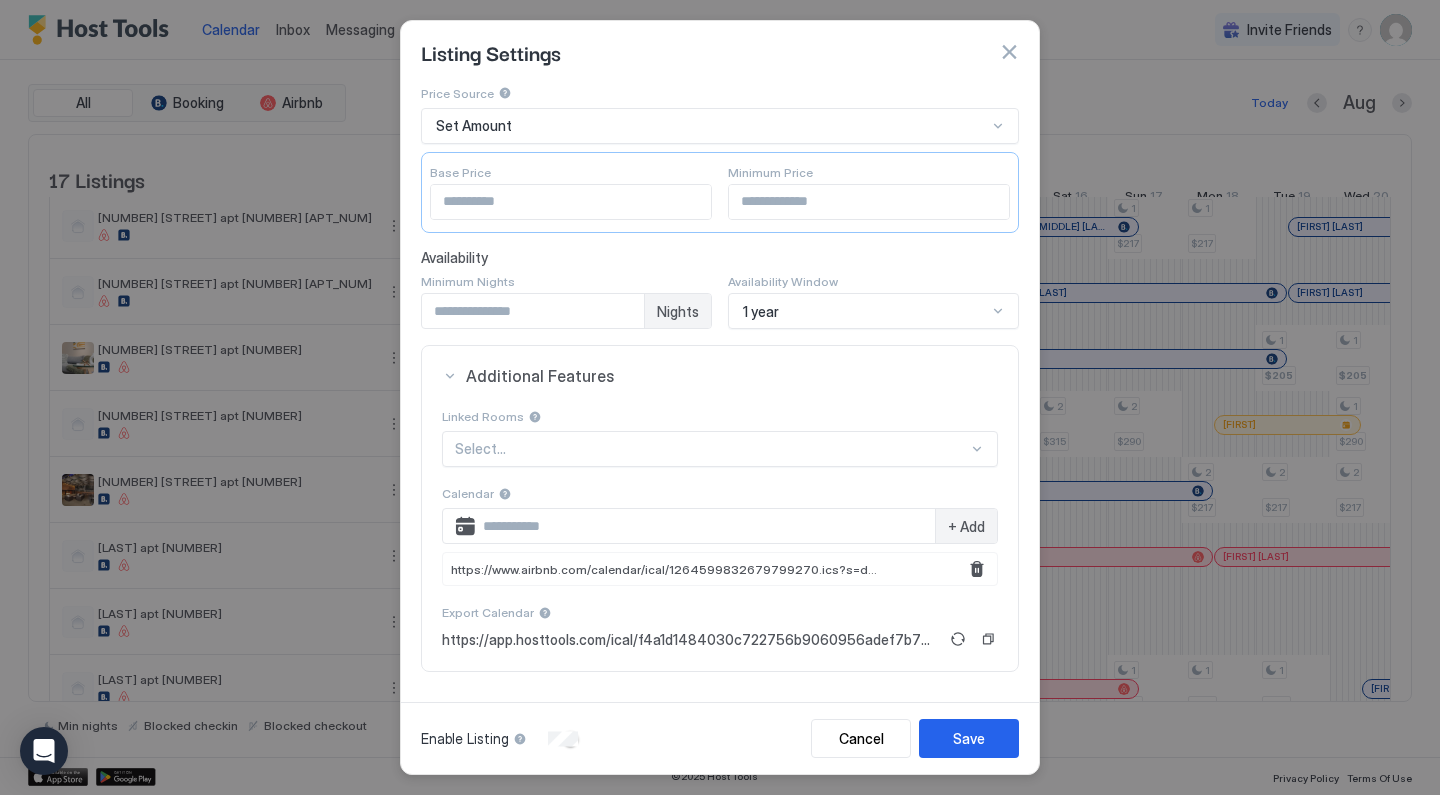 click on "https://app.hosttools.com/ical/f4a1d1484030c722756b9060956adef7b76025ef" at bounding box center [690, 640] 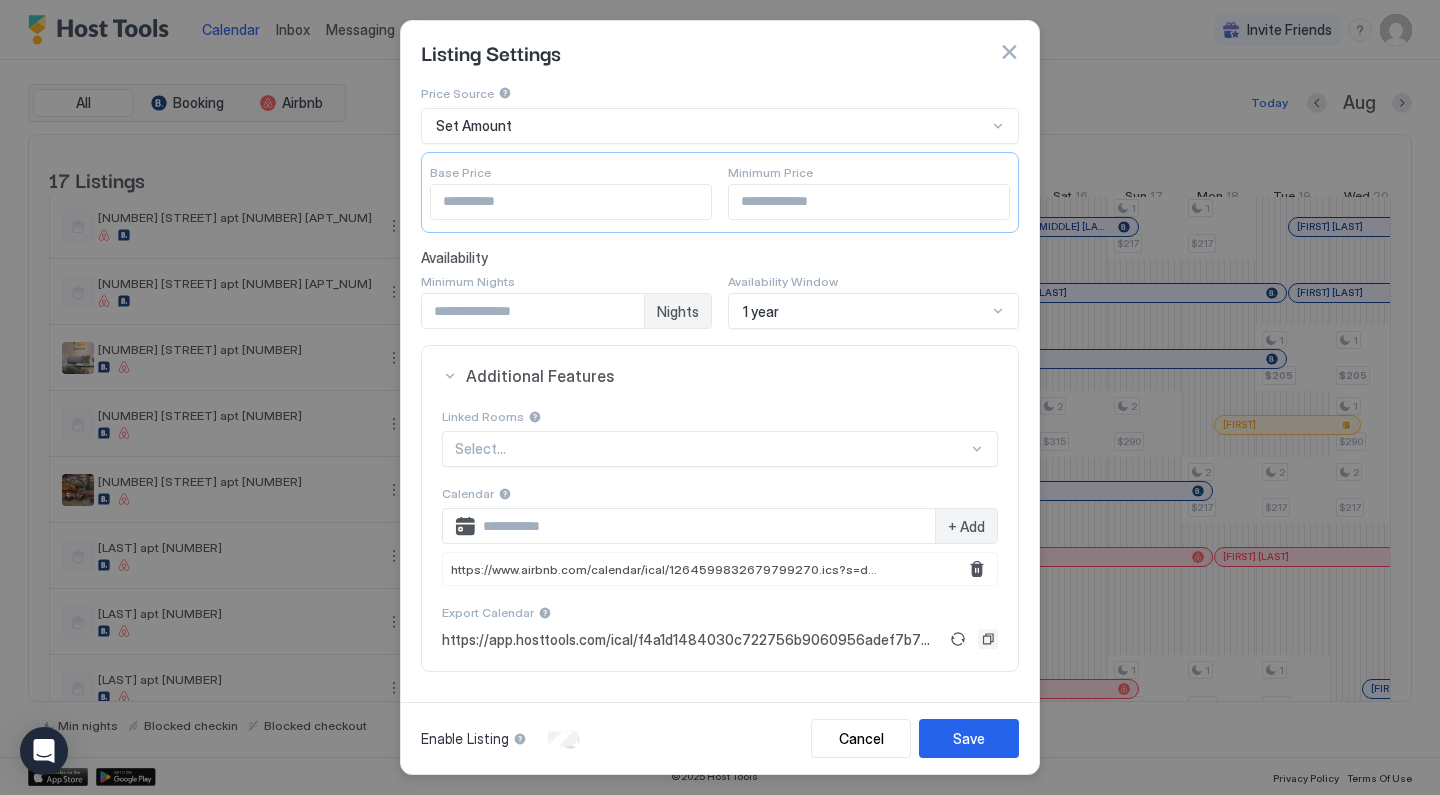 click at bounding box center [988, 639] 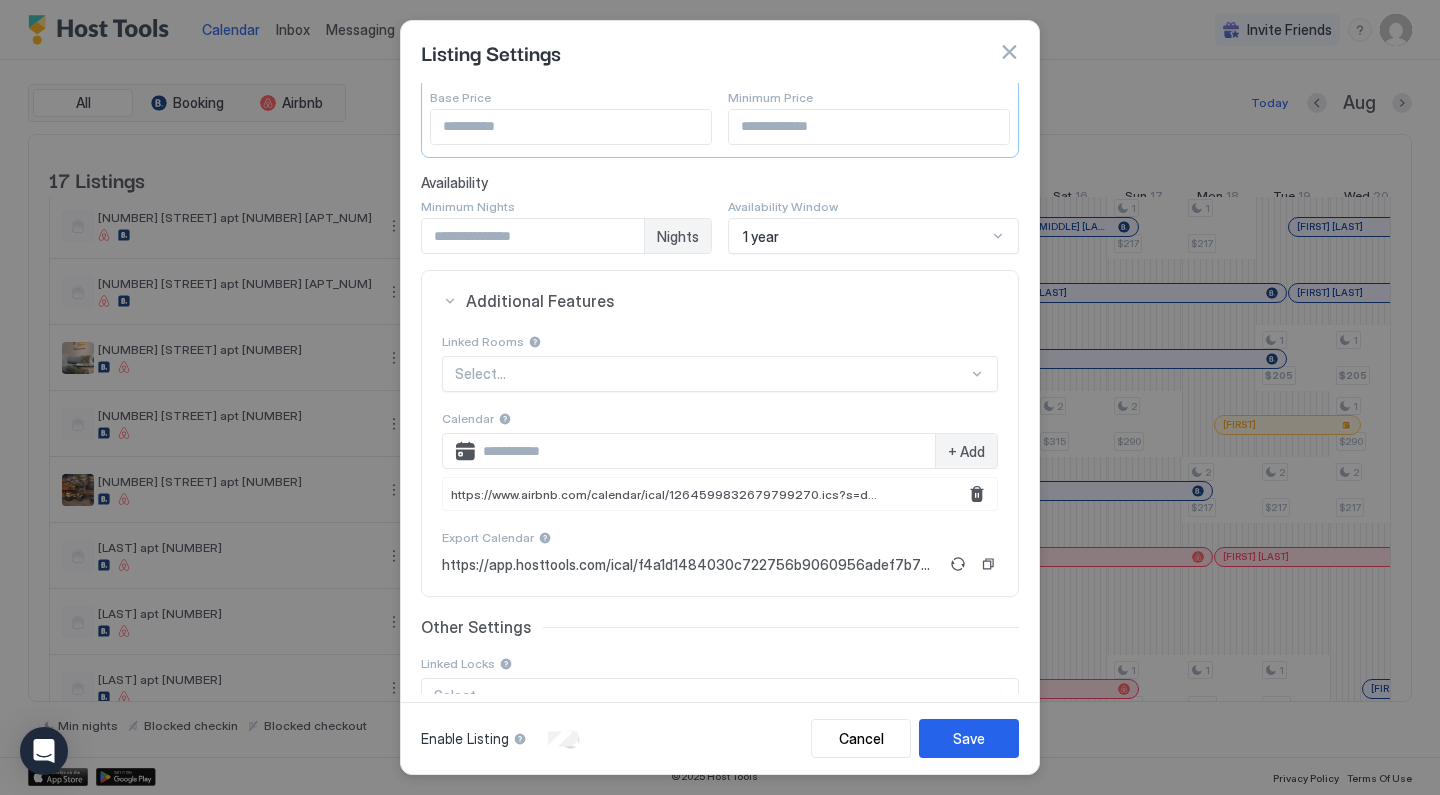 scroll, scrollTop: 206, scrollLeft: 0, axis: vertical 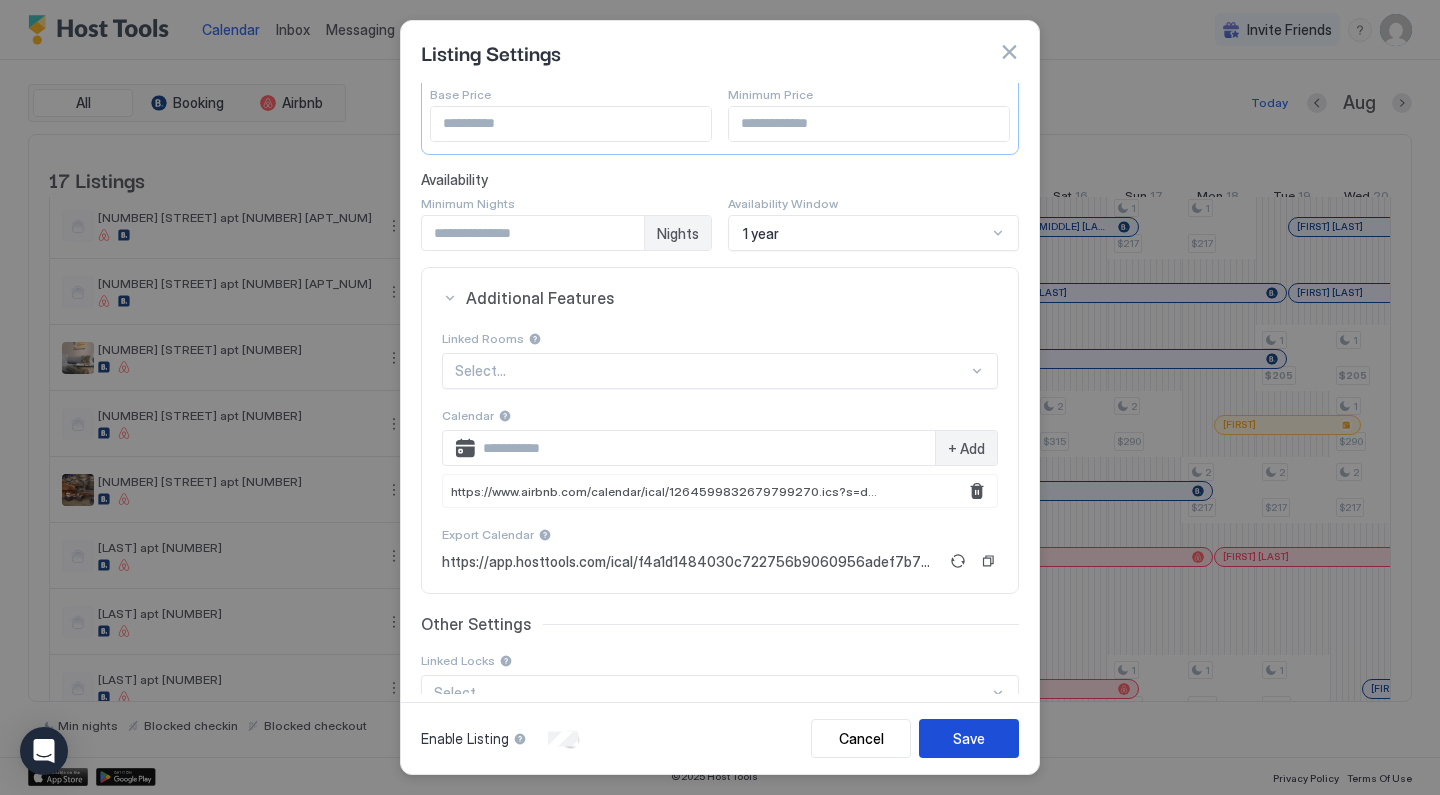 click on "Save" at bounding box center (969, 738) 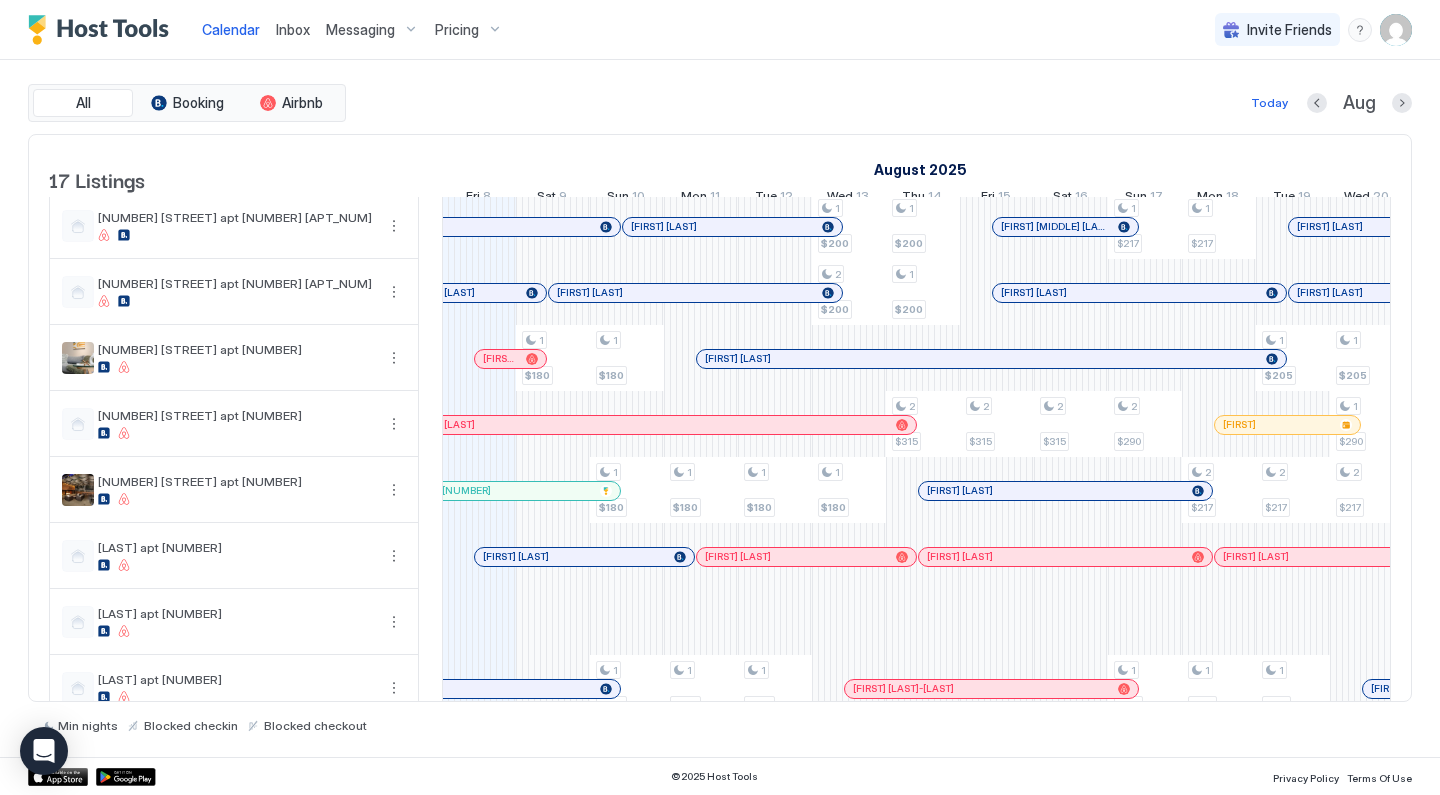 click at bounding box center [1396, 30] 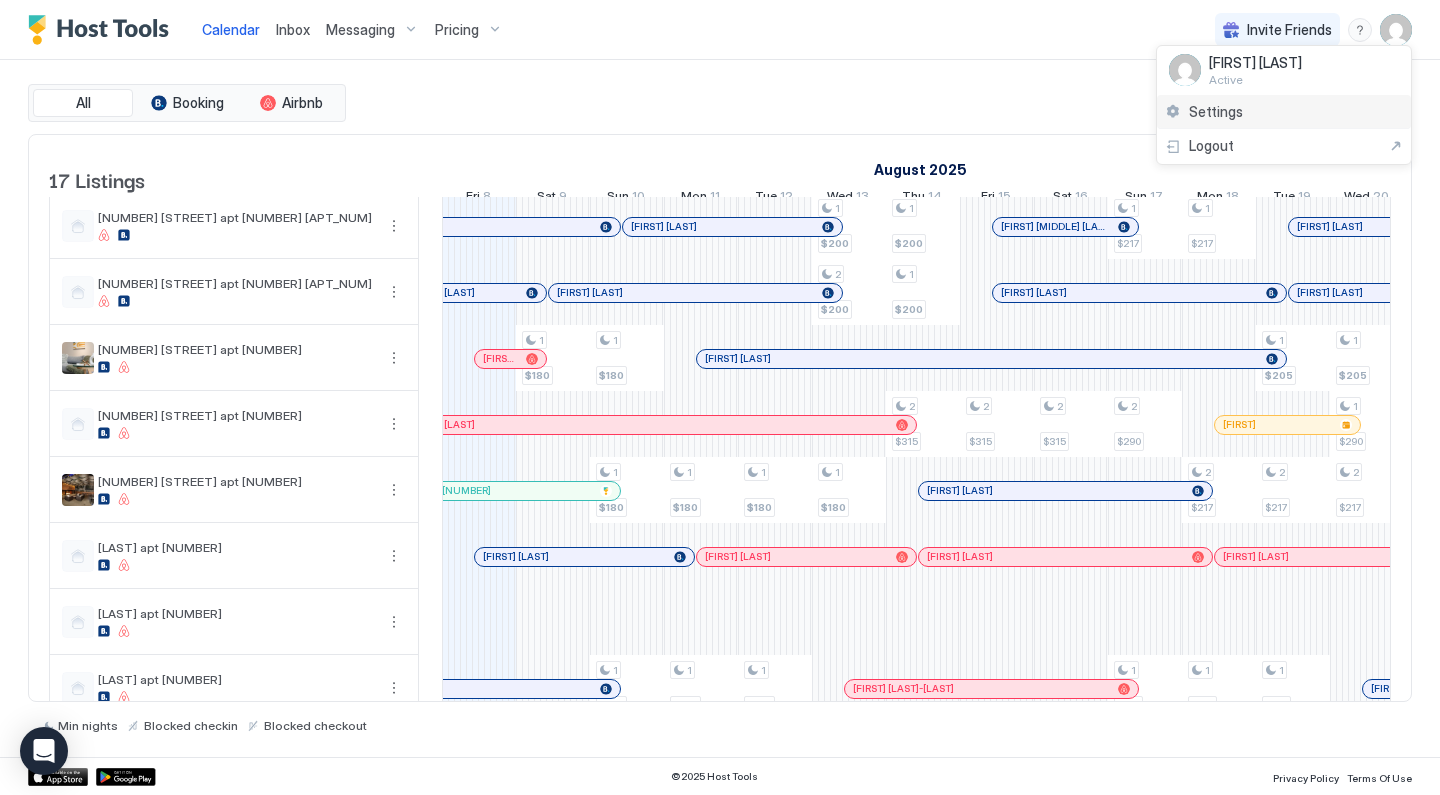 click on "Settings" at bounding box center [1284, 112] 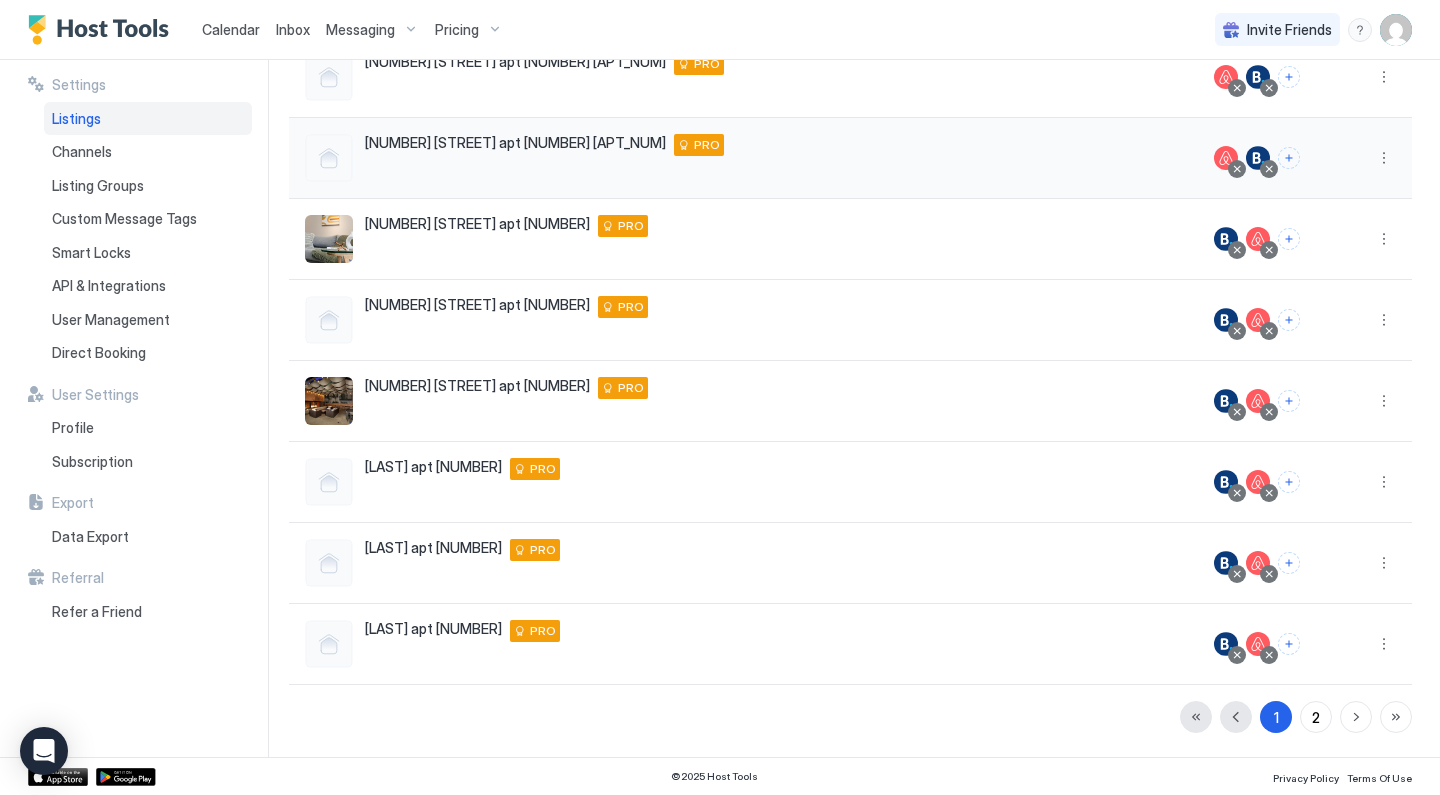scroll, scrollTop: 374, scrollLeft: 0, axis: vertical 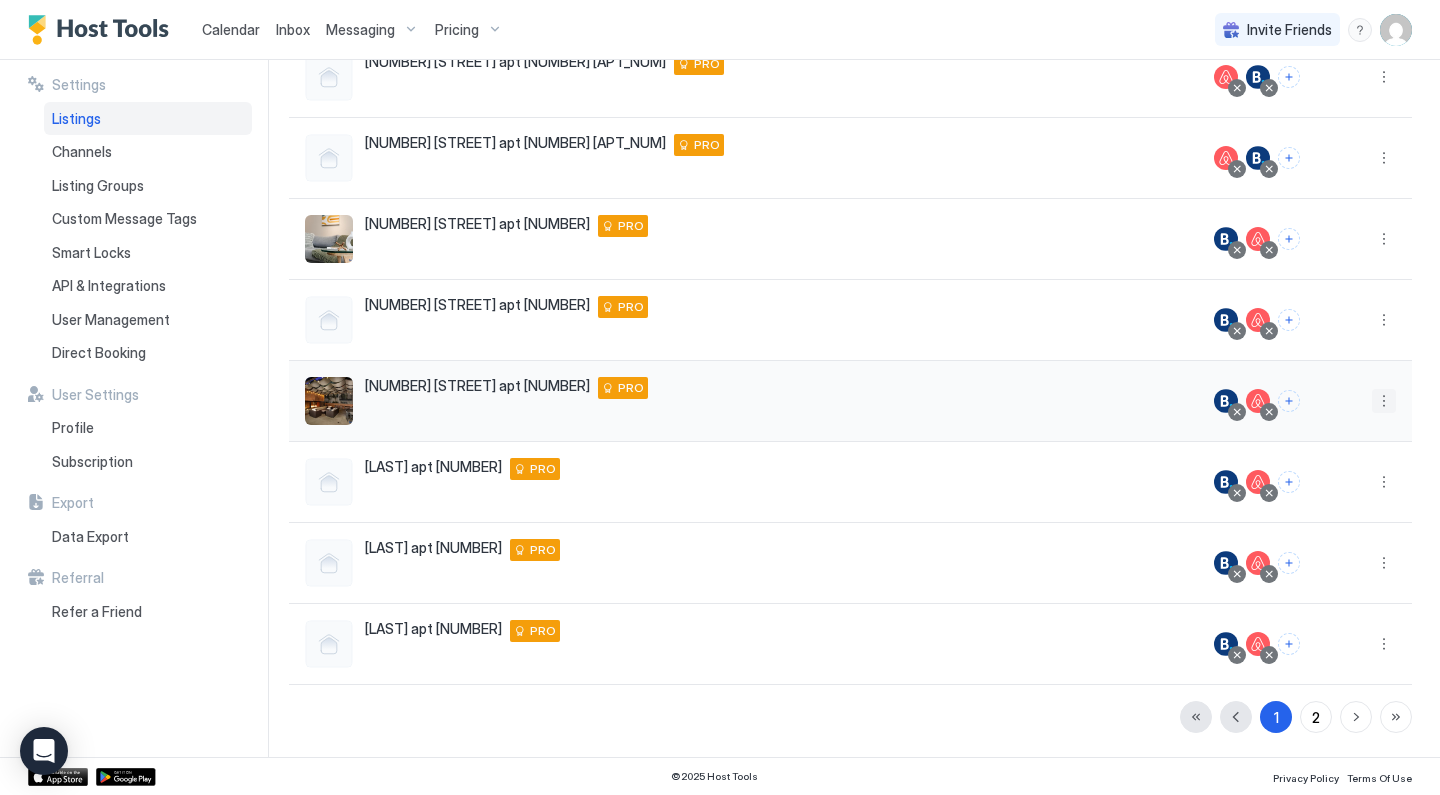 click at bounding box center [1384, 401] 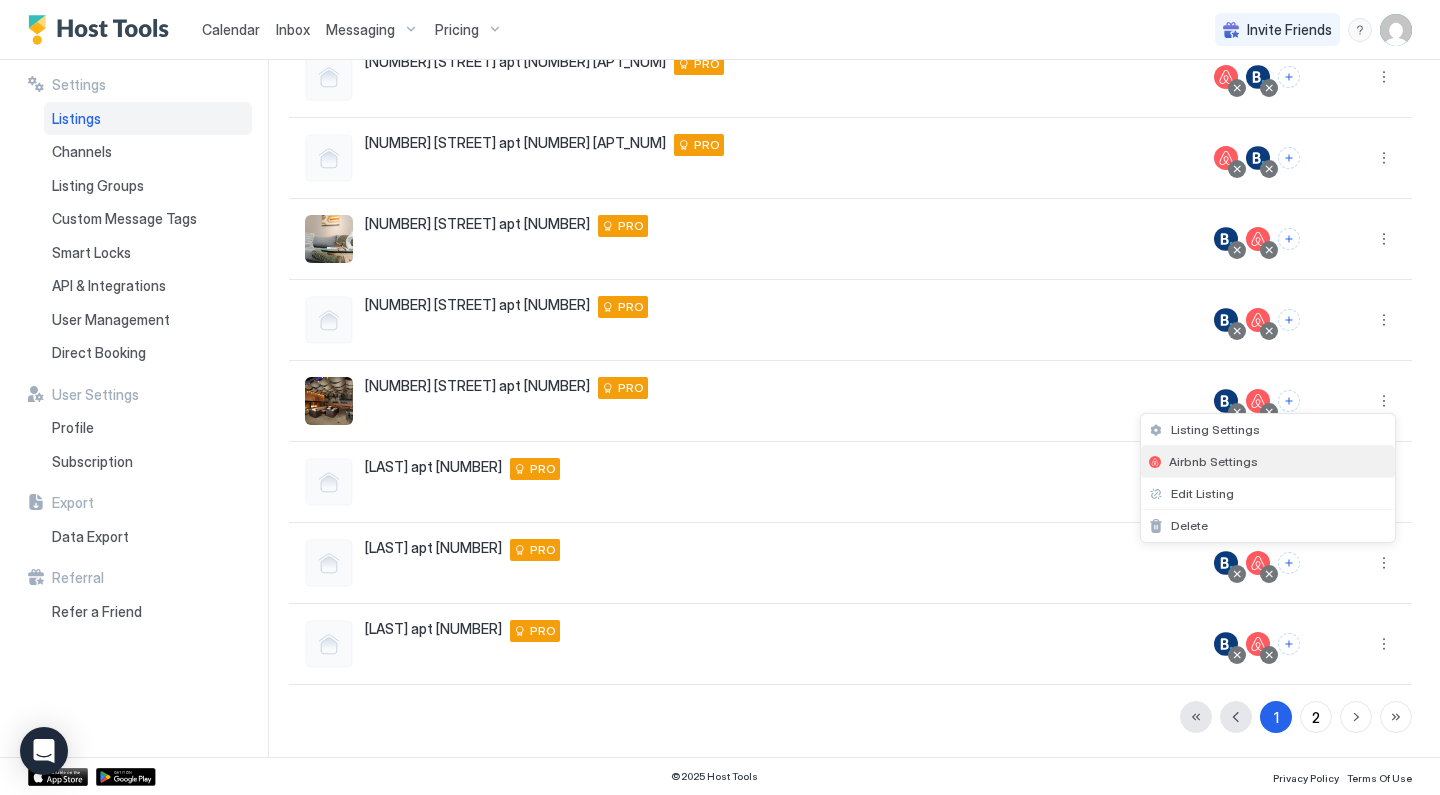 click on "Airbnb Settings" at bounding box center (1268, 462) 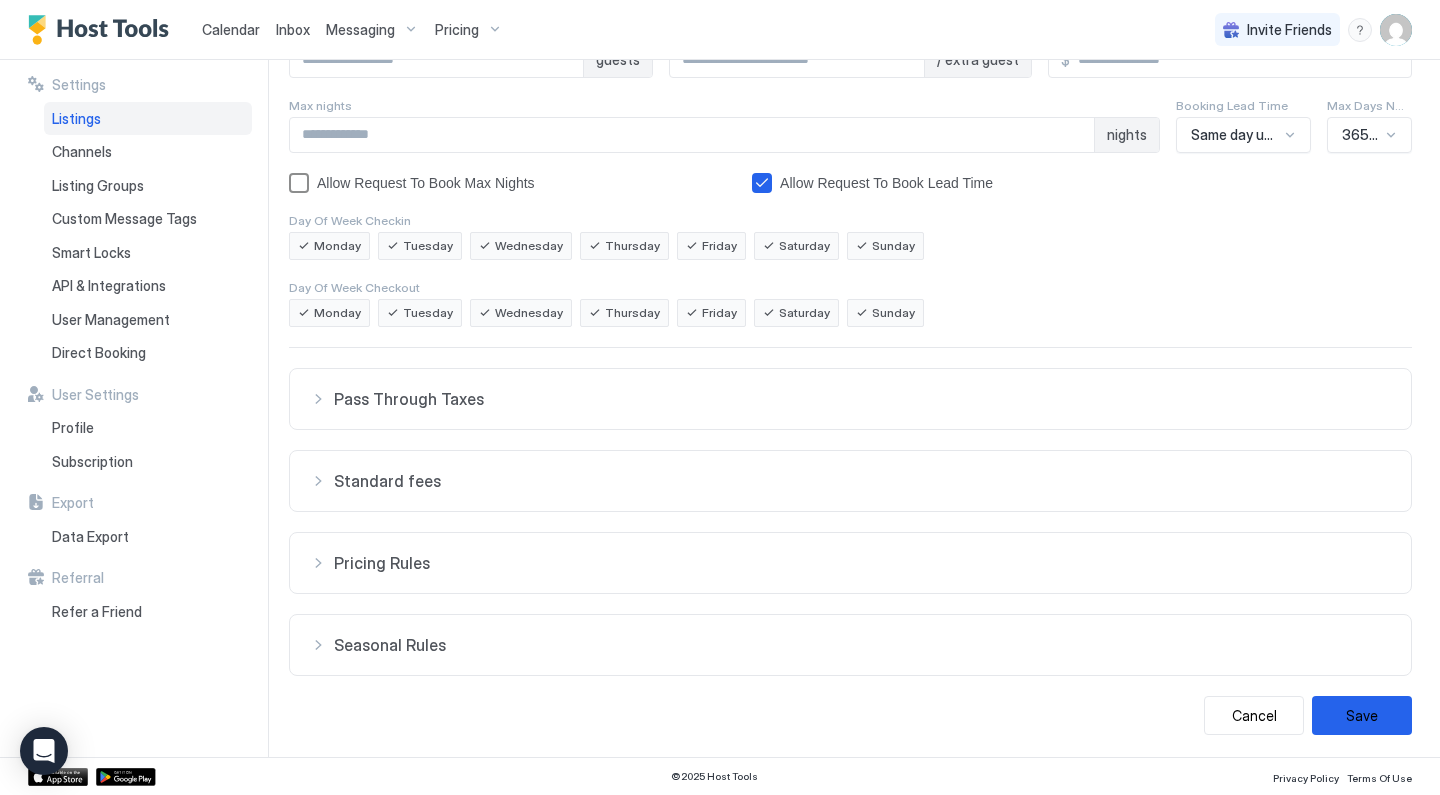 scroll, scrollTop: 310, scrollLeft: 0, axis: vertical 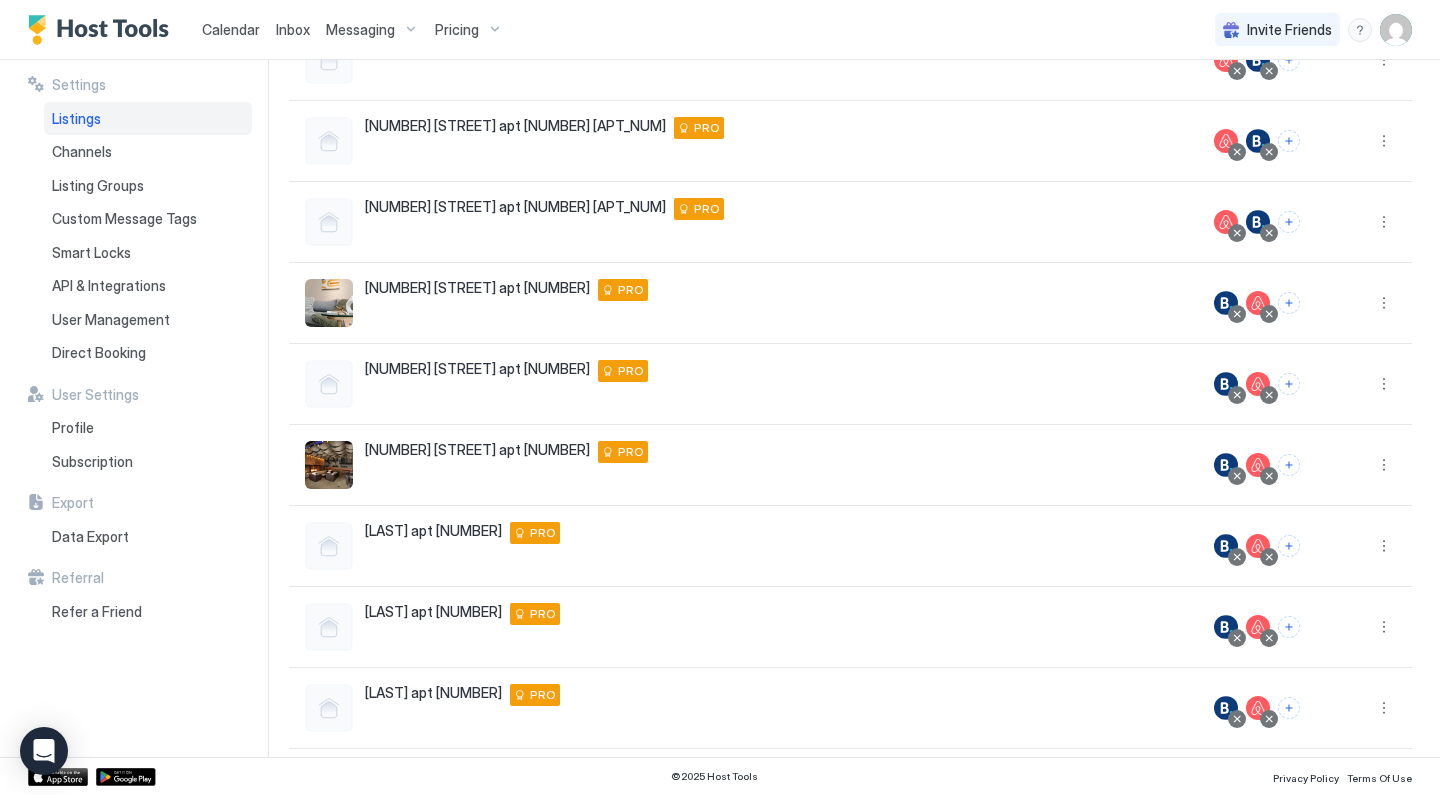 click on "Calendar" at bounding box center [231, 29] 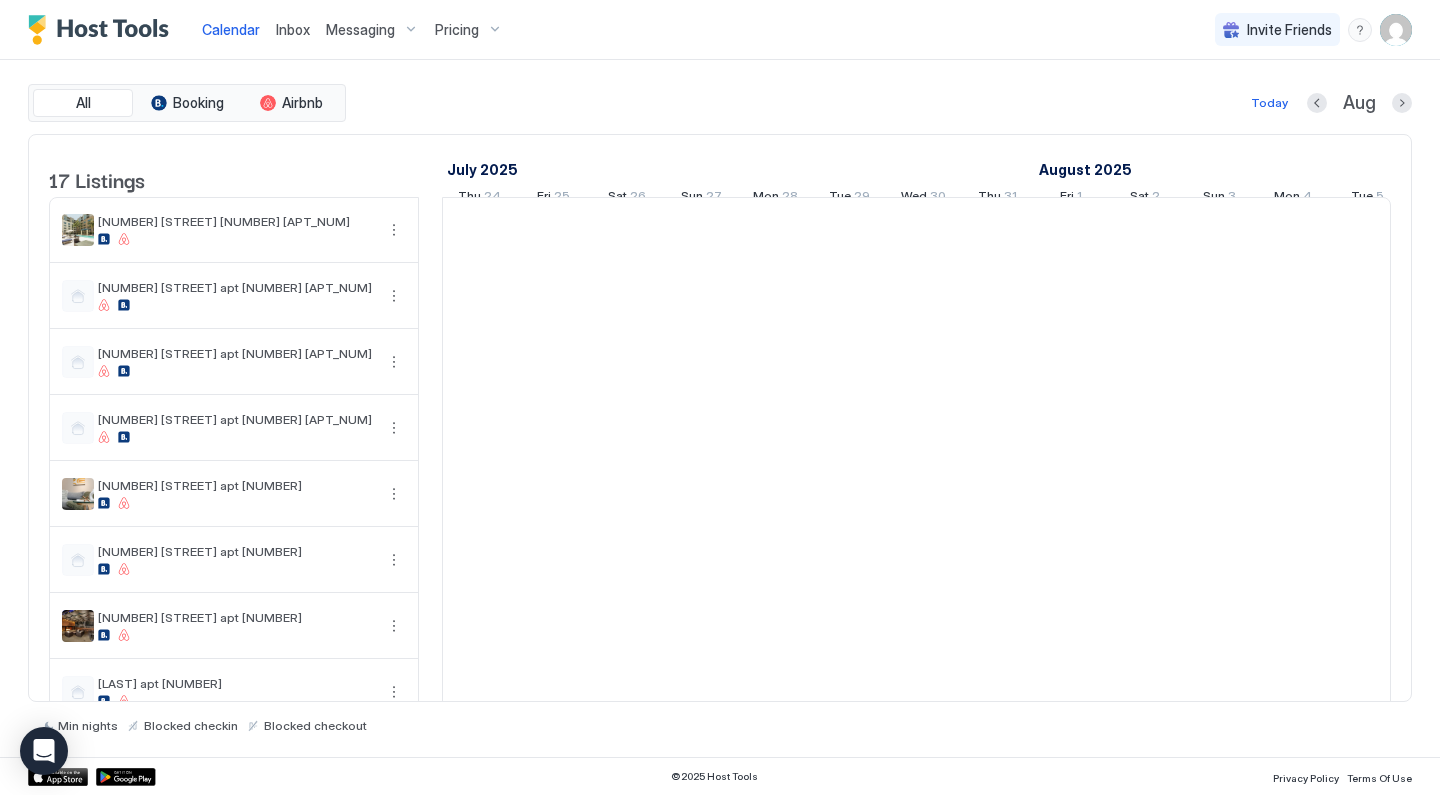 scroll, scrollTop: 0, scrollLeft: 1111, axis: horizontal 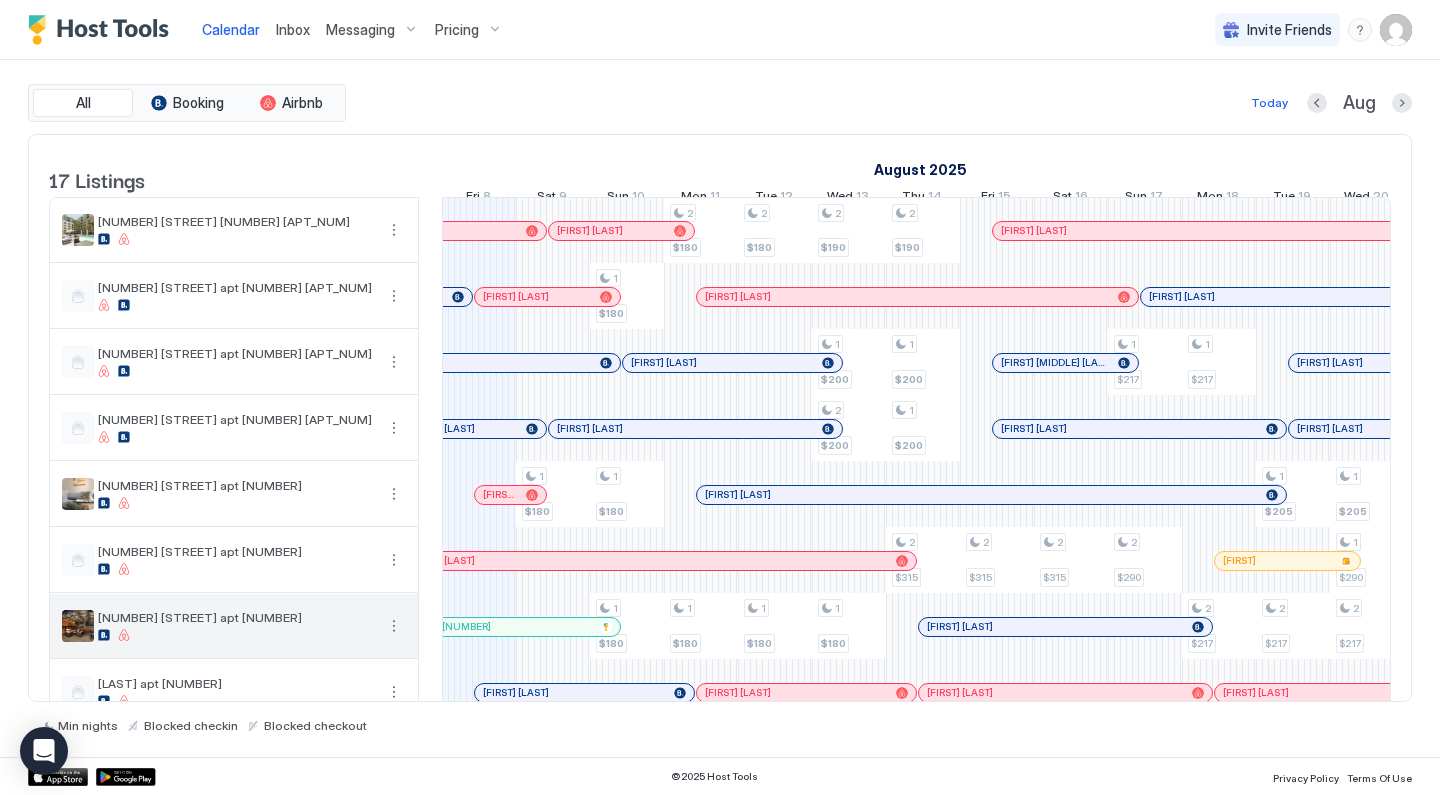 click at bounding box center [394, 626] 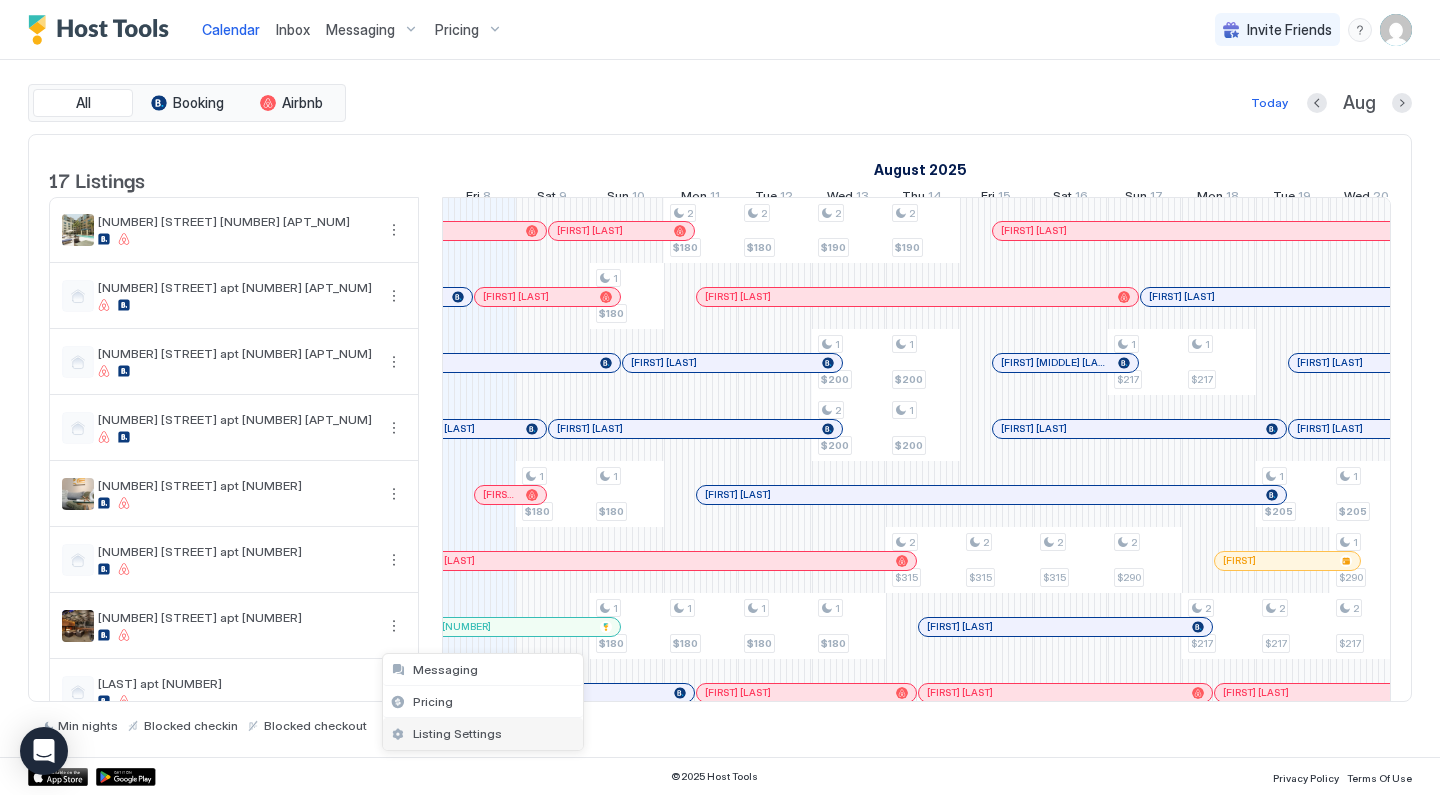 click on "Listing Settings" at bounding box center (457, 733) 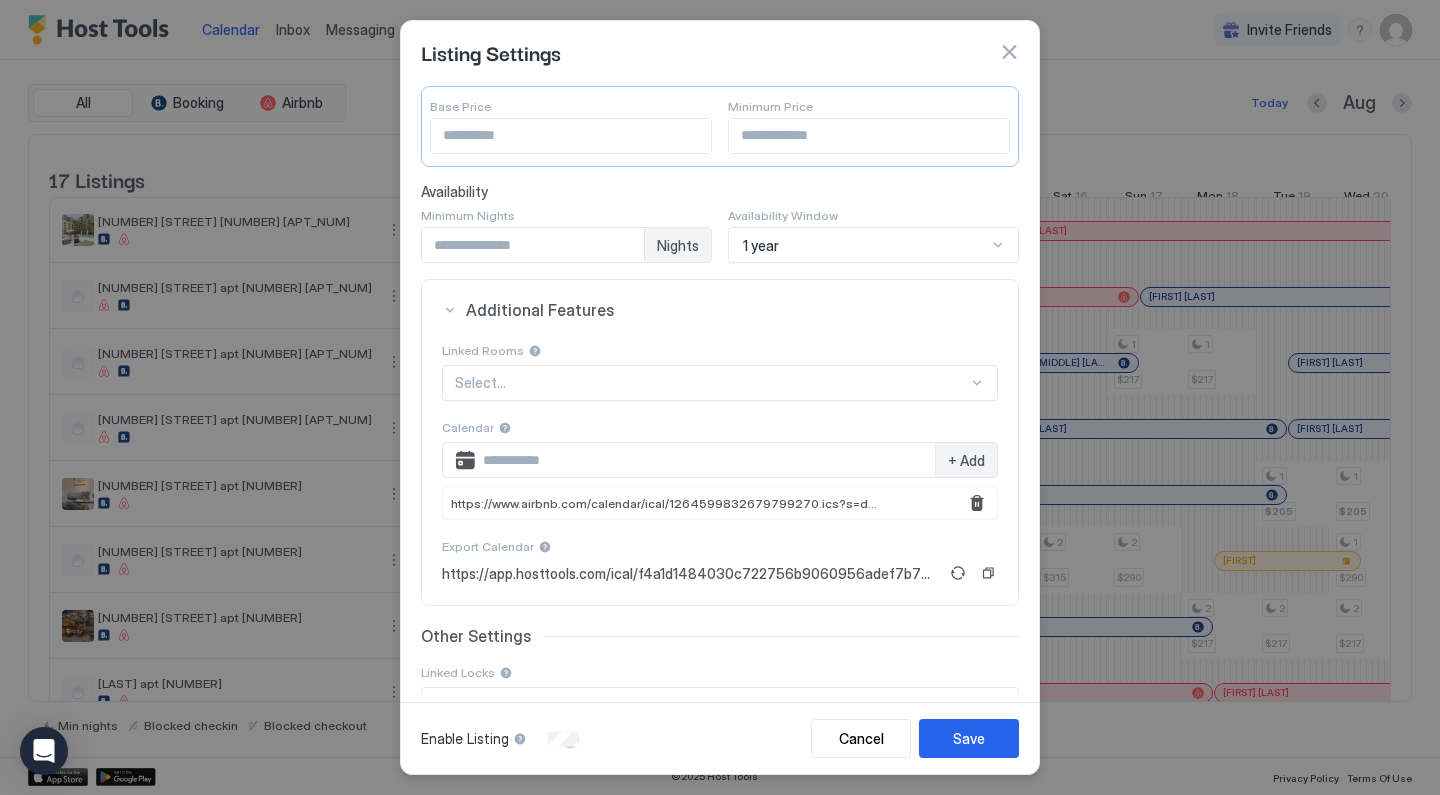scroll, scrollTop: 198, scrollLeft: 0, axis: vertical 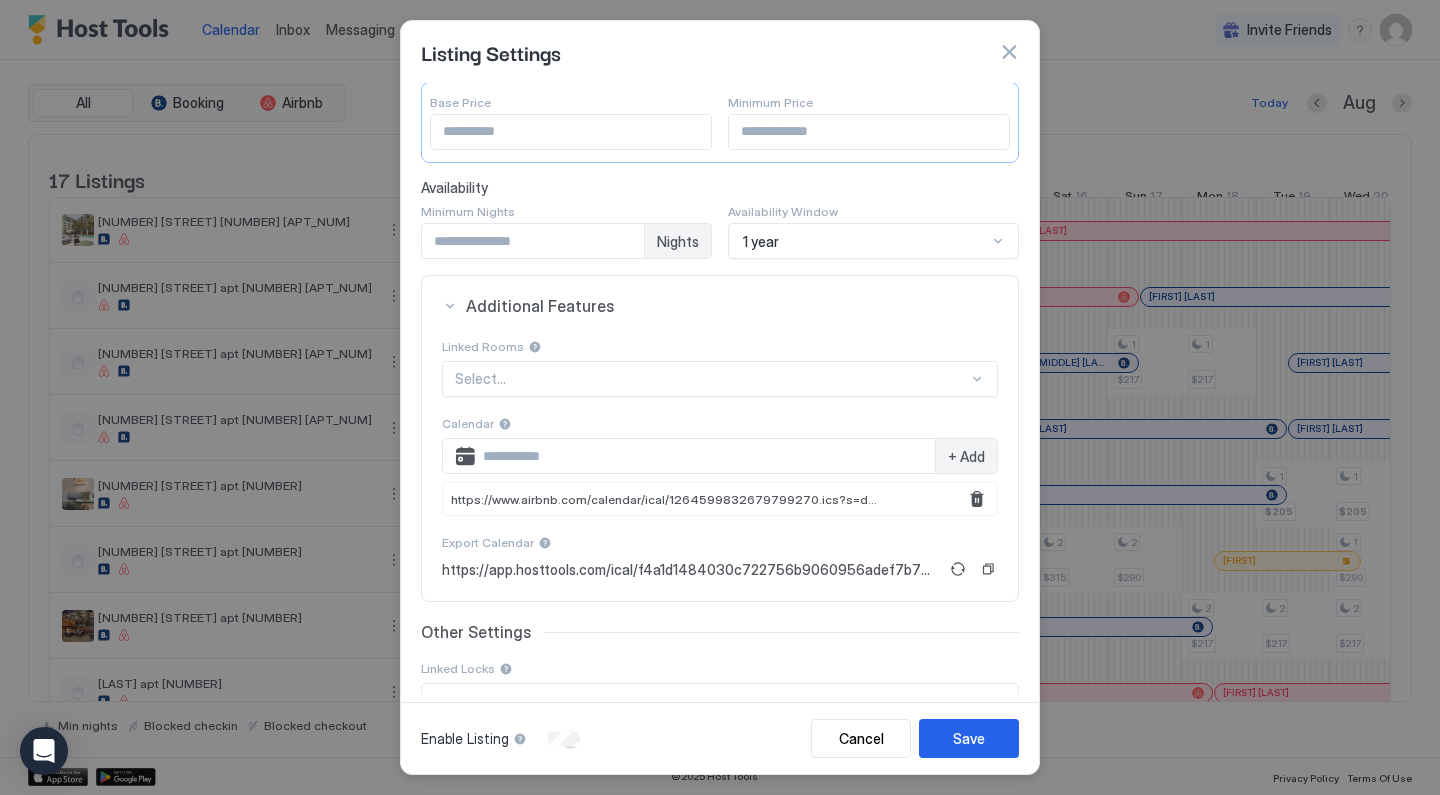 click at bounding box center [958, 569] 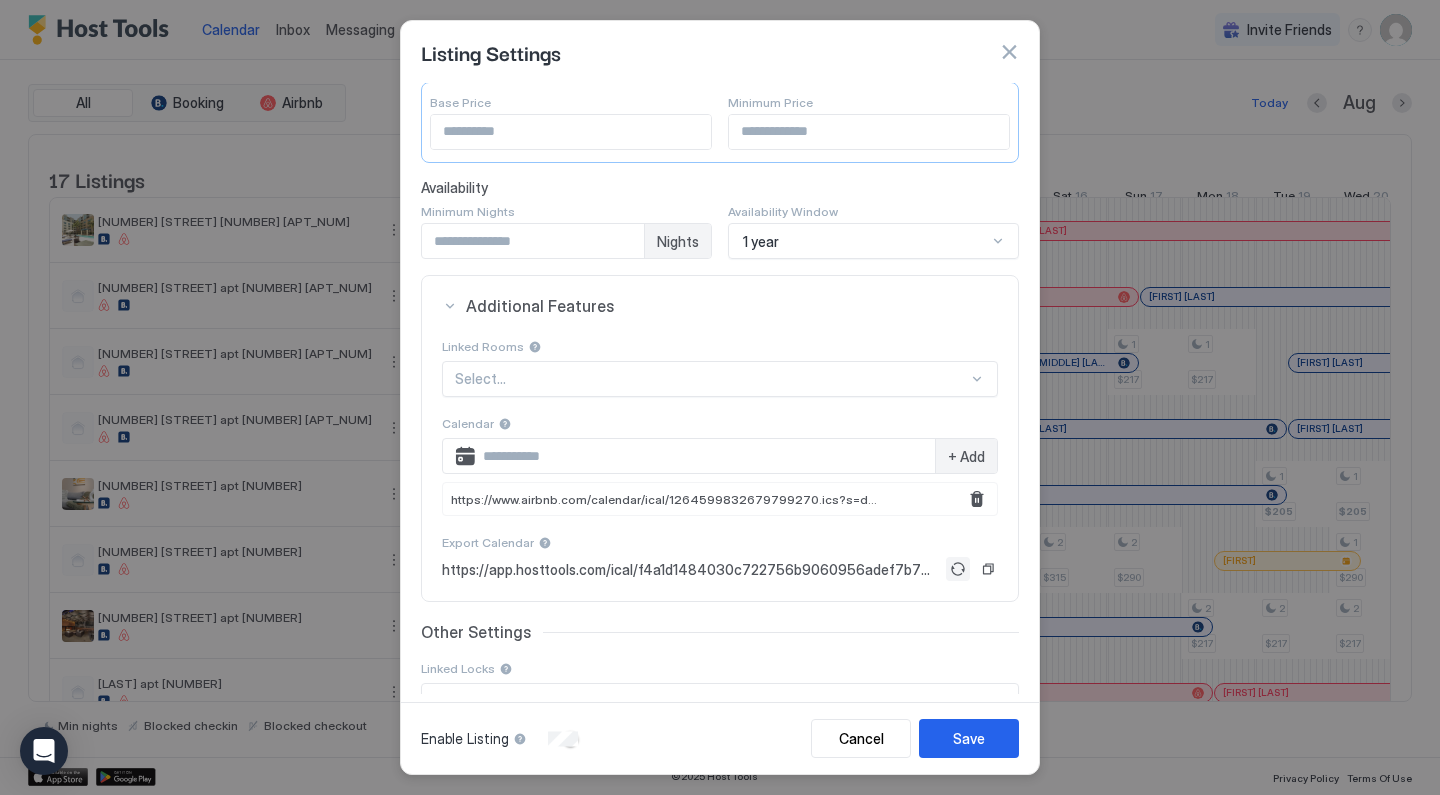 click at bounding box center [958, 569] 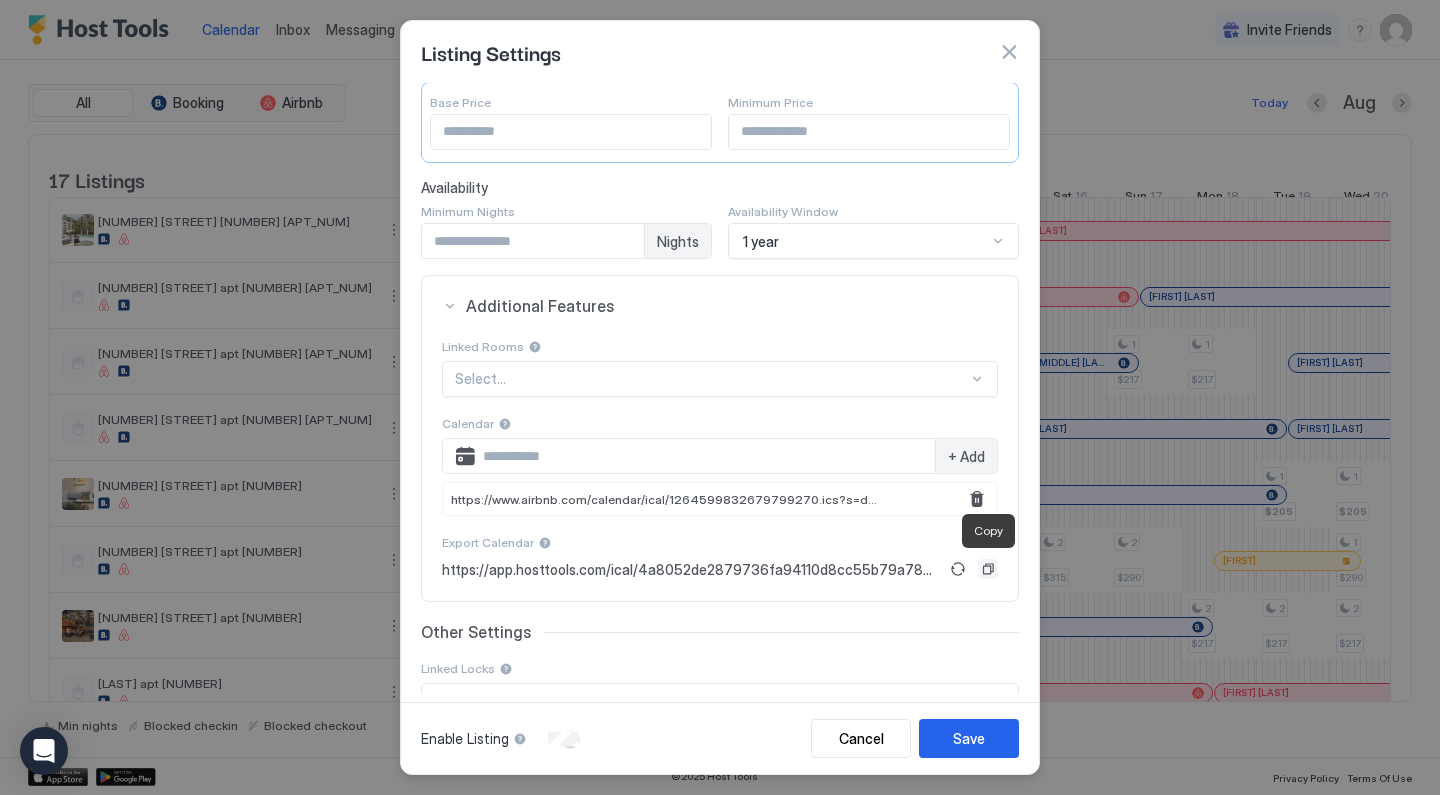 click at bounding box center [988, 569] 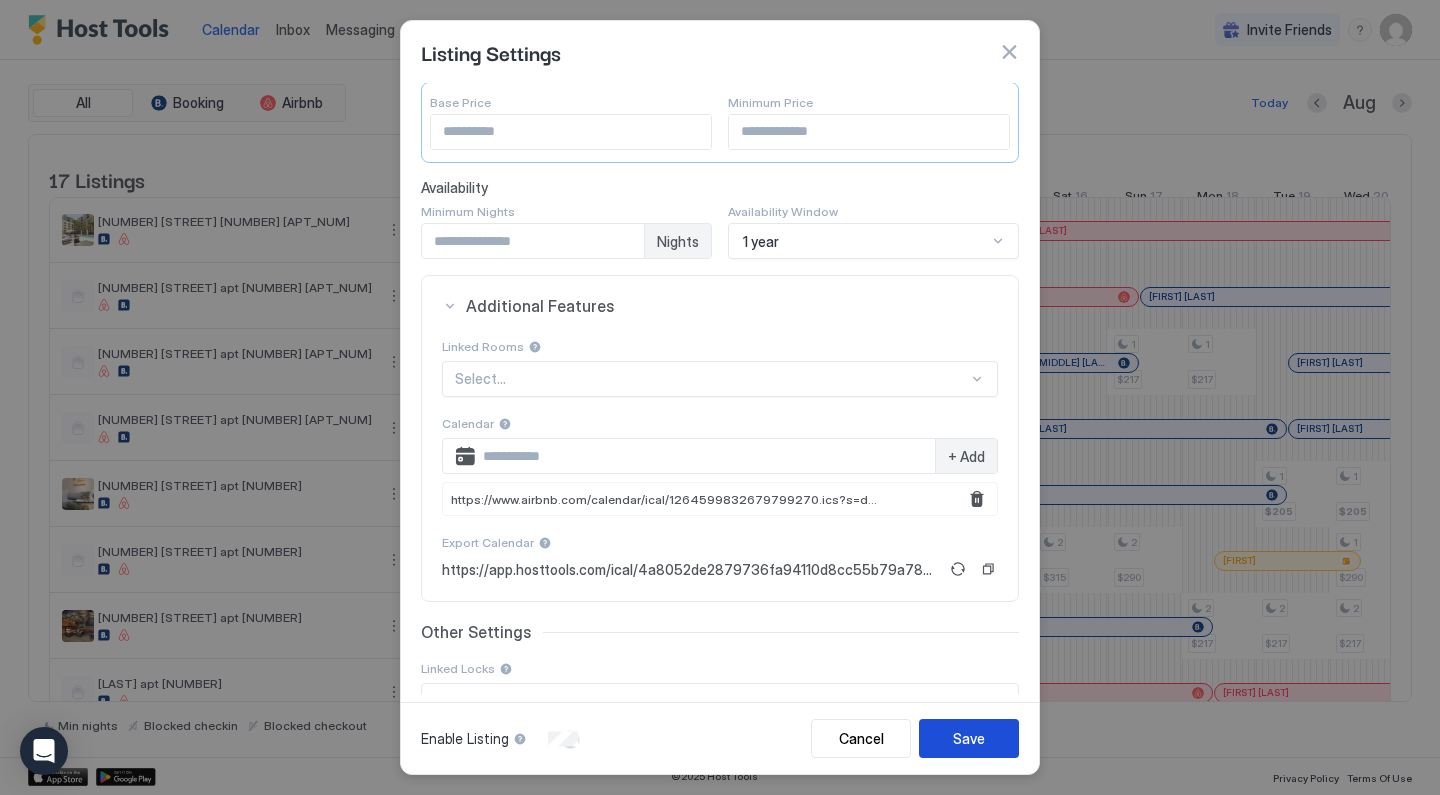 click on "Save" at bounding box center [969, 738] 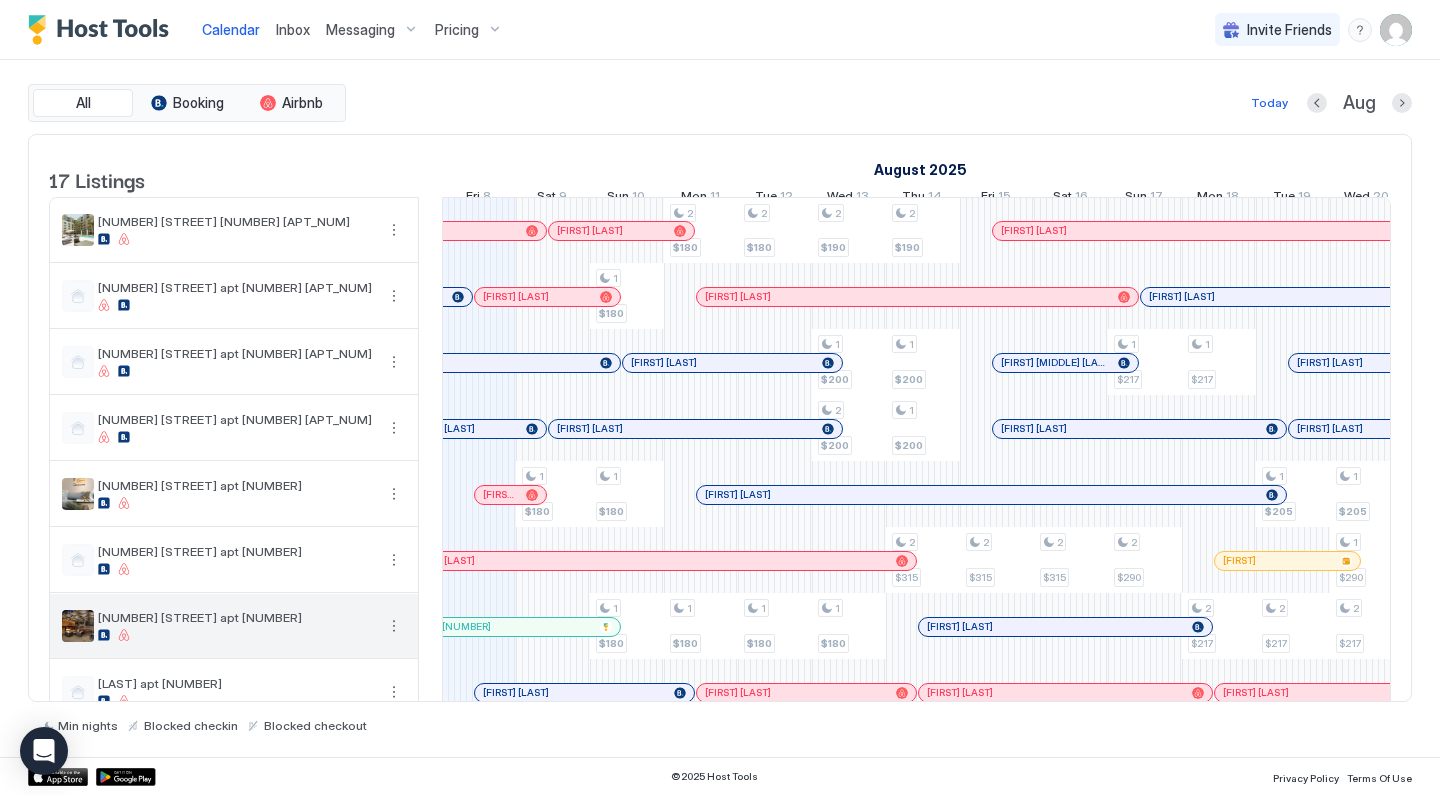 click at bounding box center (394, 626) 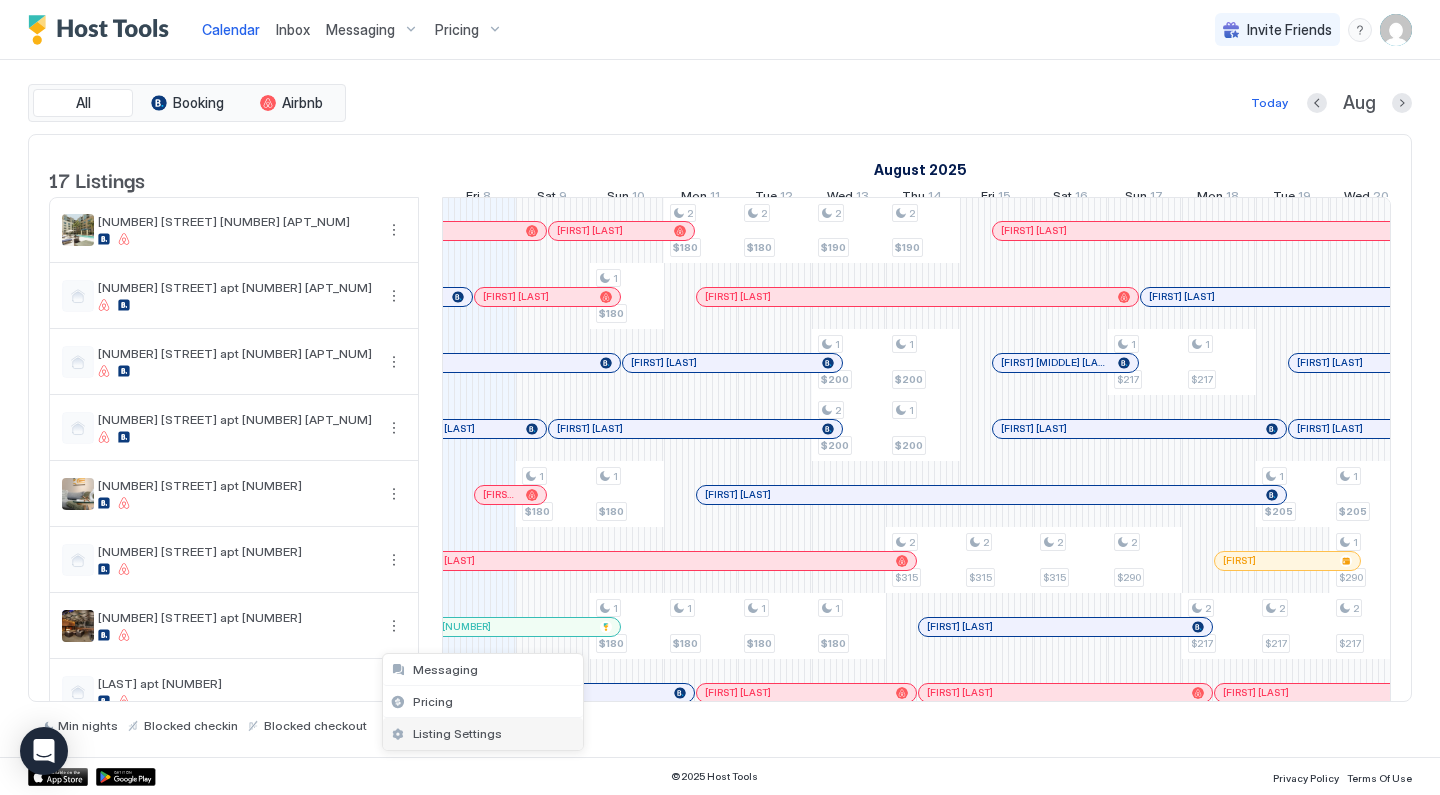 click on "Listing Settings" at bounding box center [457, 733] 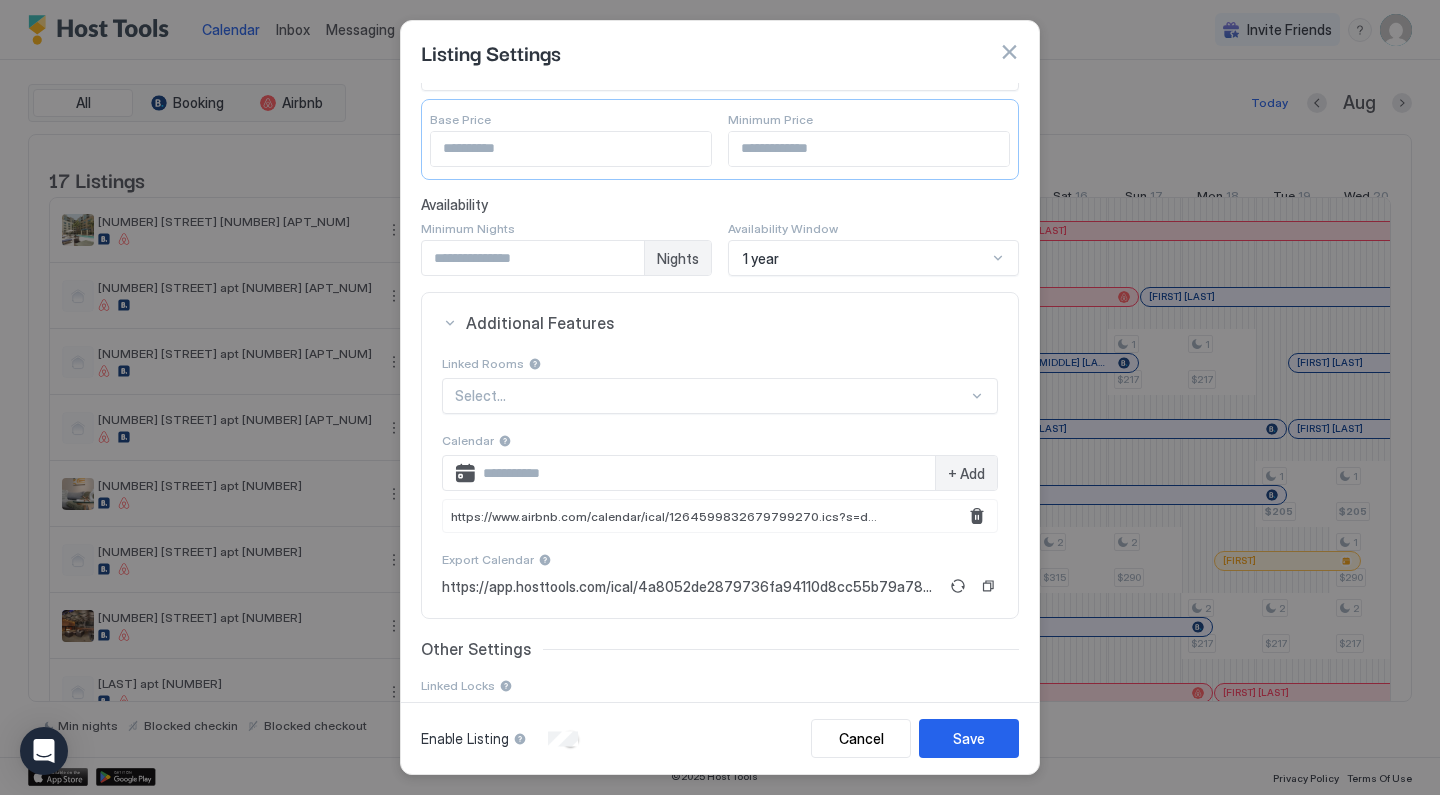 scroll, scrollTop: 194, scrollLeft: 0, axis: vertical 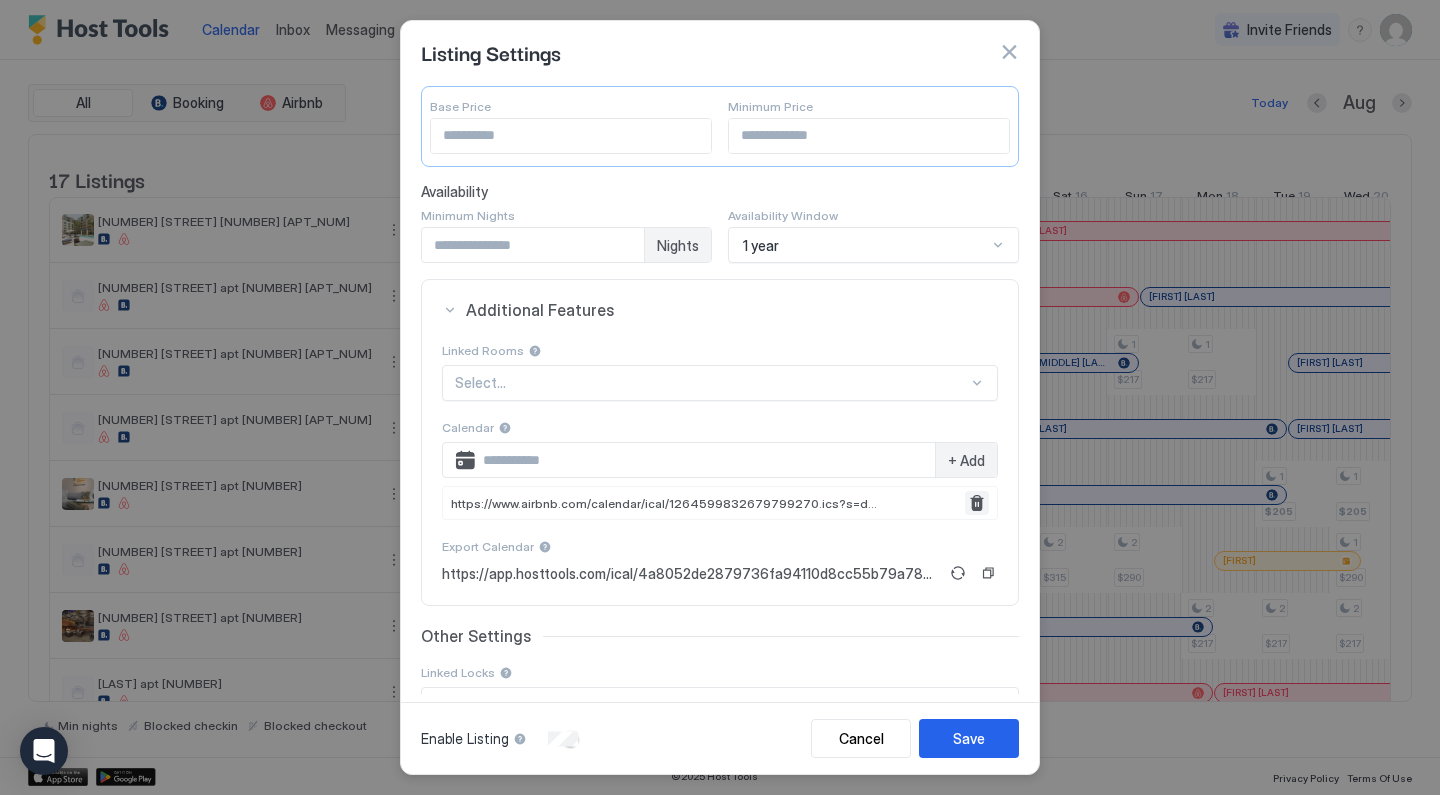 click at bounding box center (977, 503) 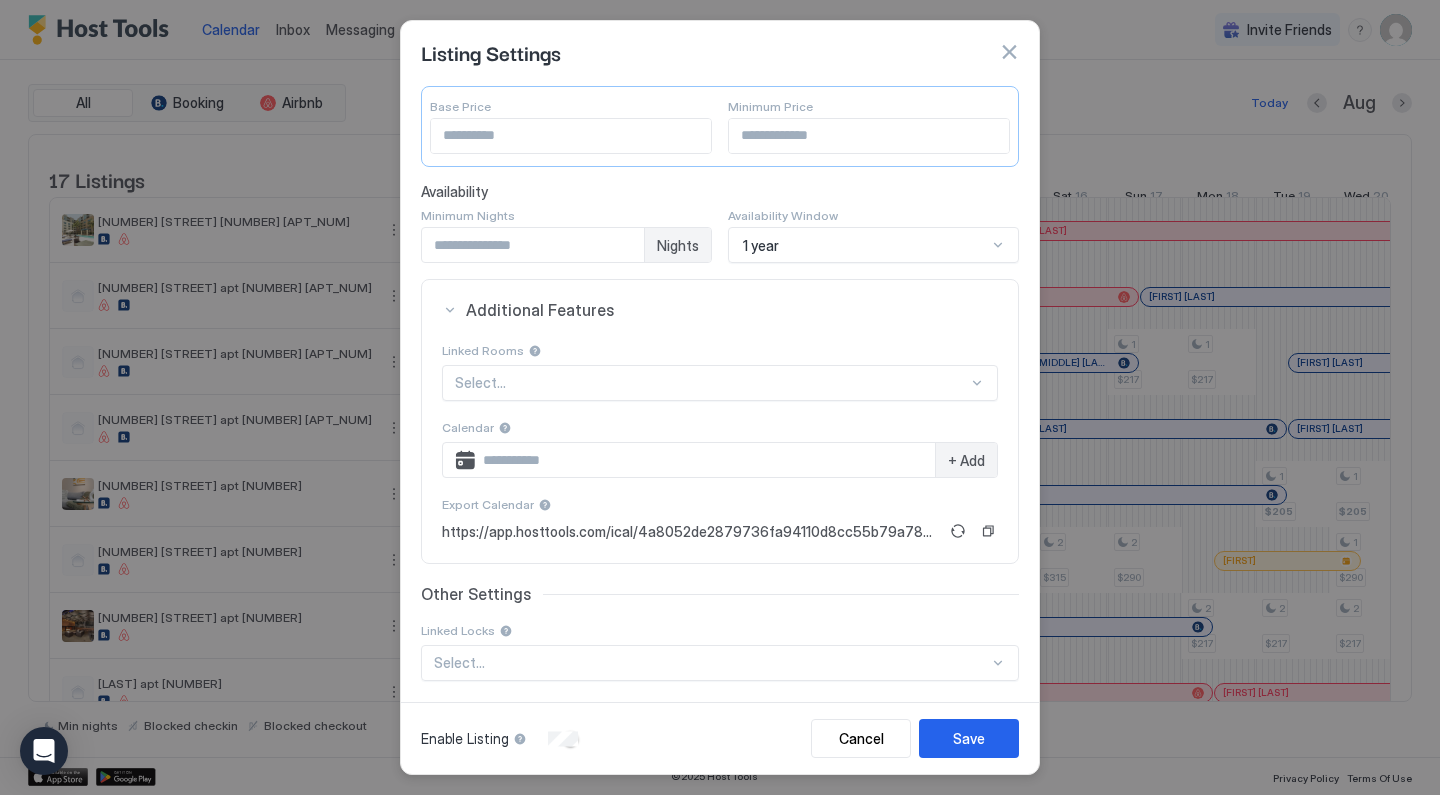 click at bounding box center (705, 460) 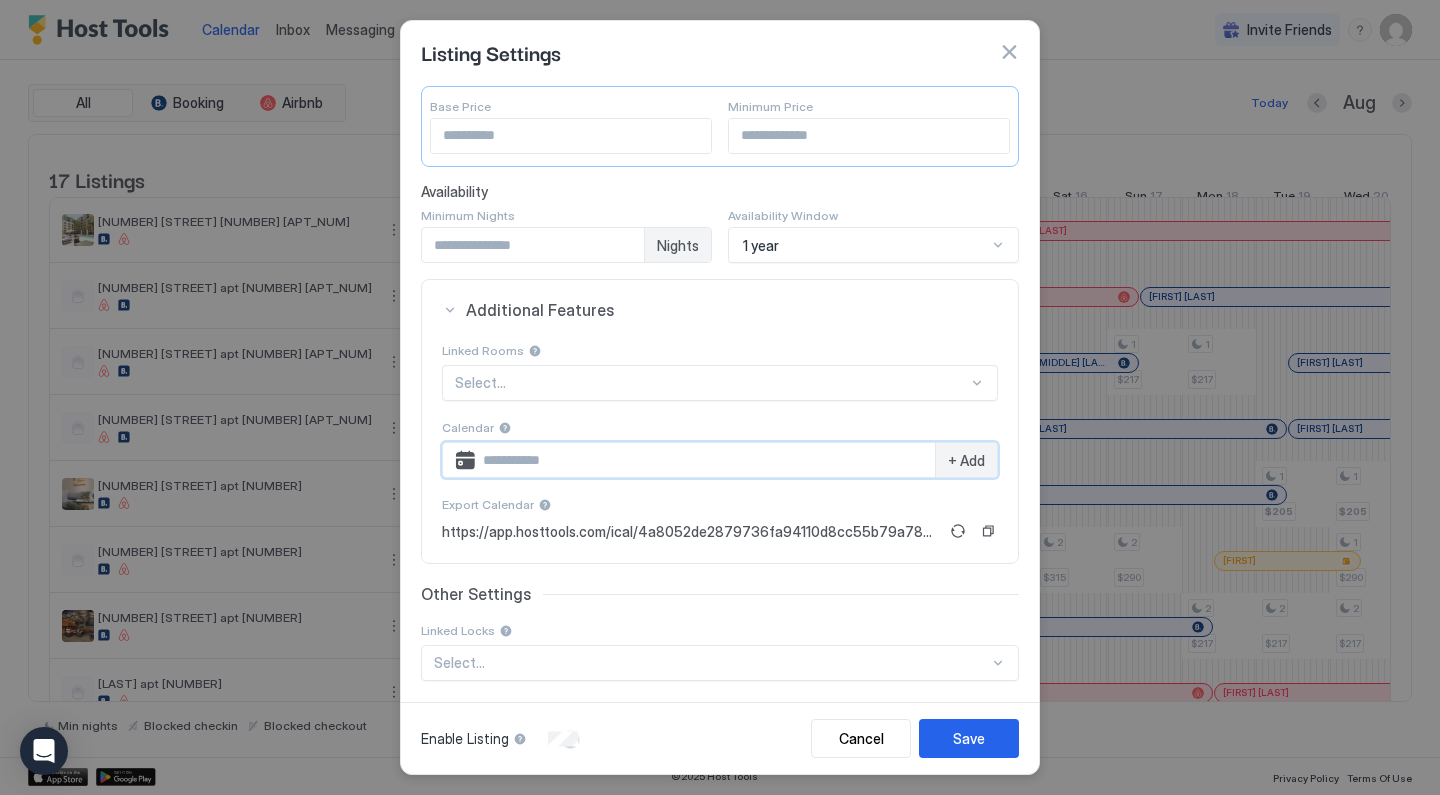 paste on "**********" 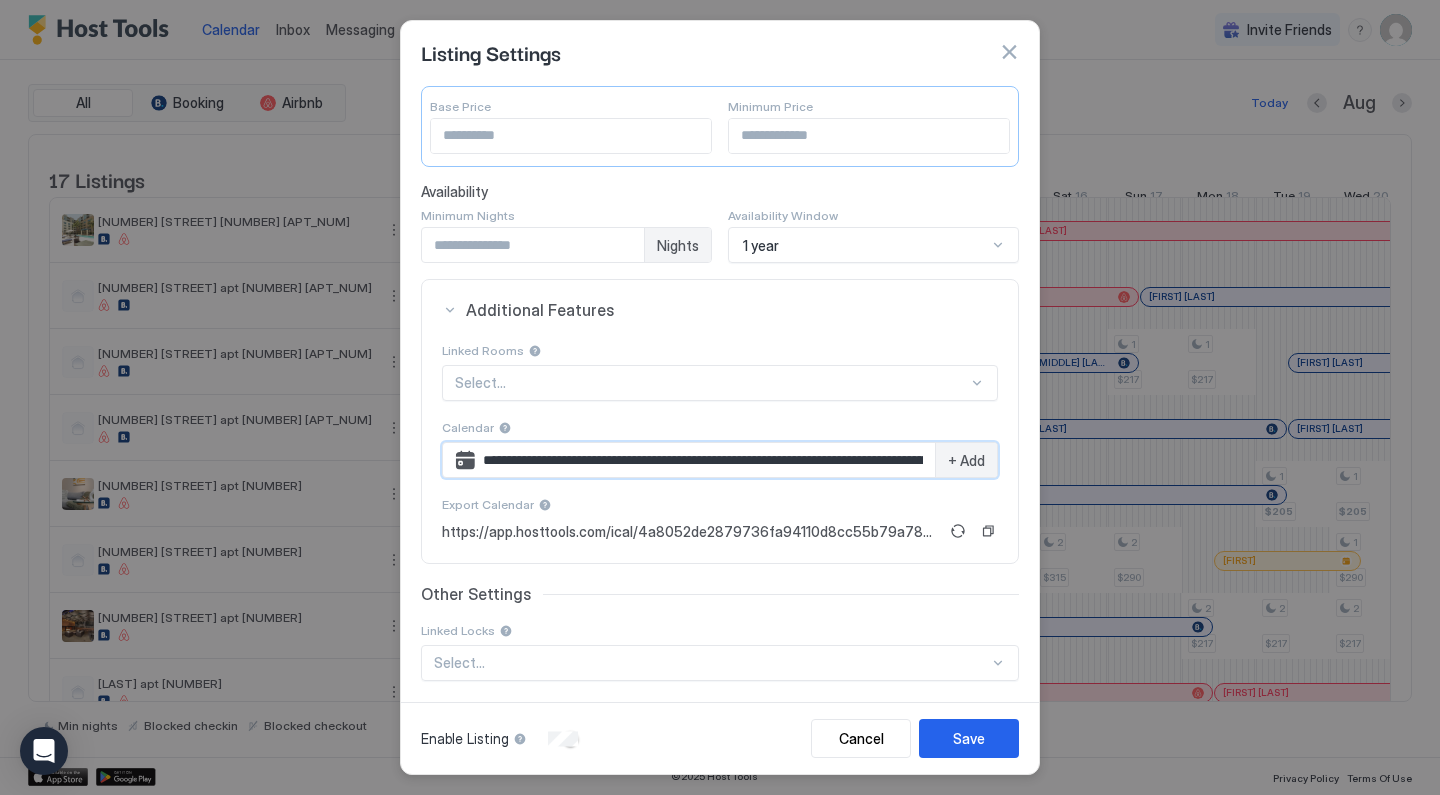type on "**********" 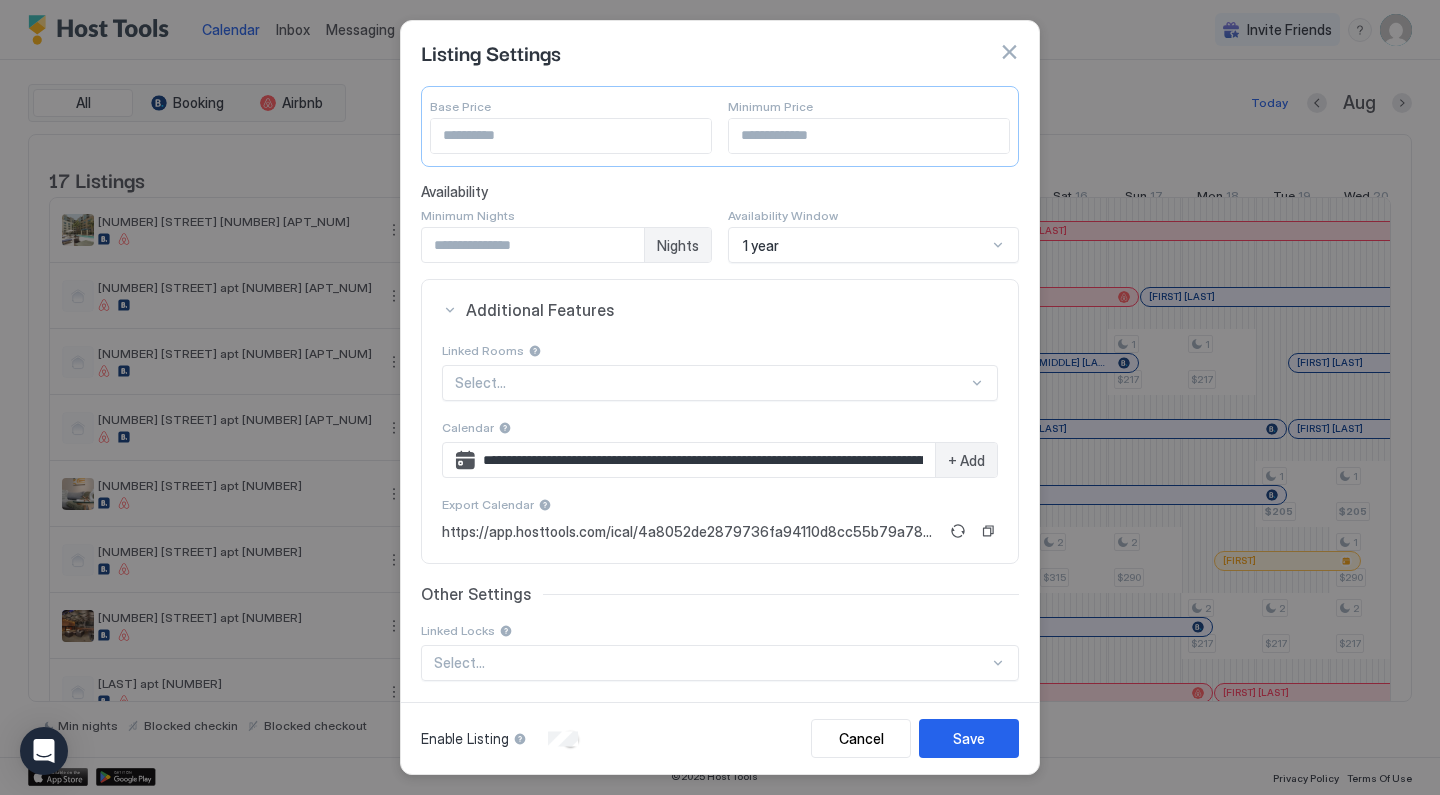 click on "+ Add" at bounding box center (966, 461) 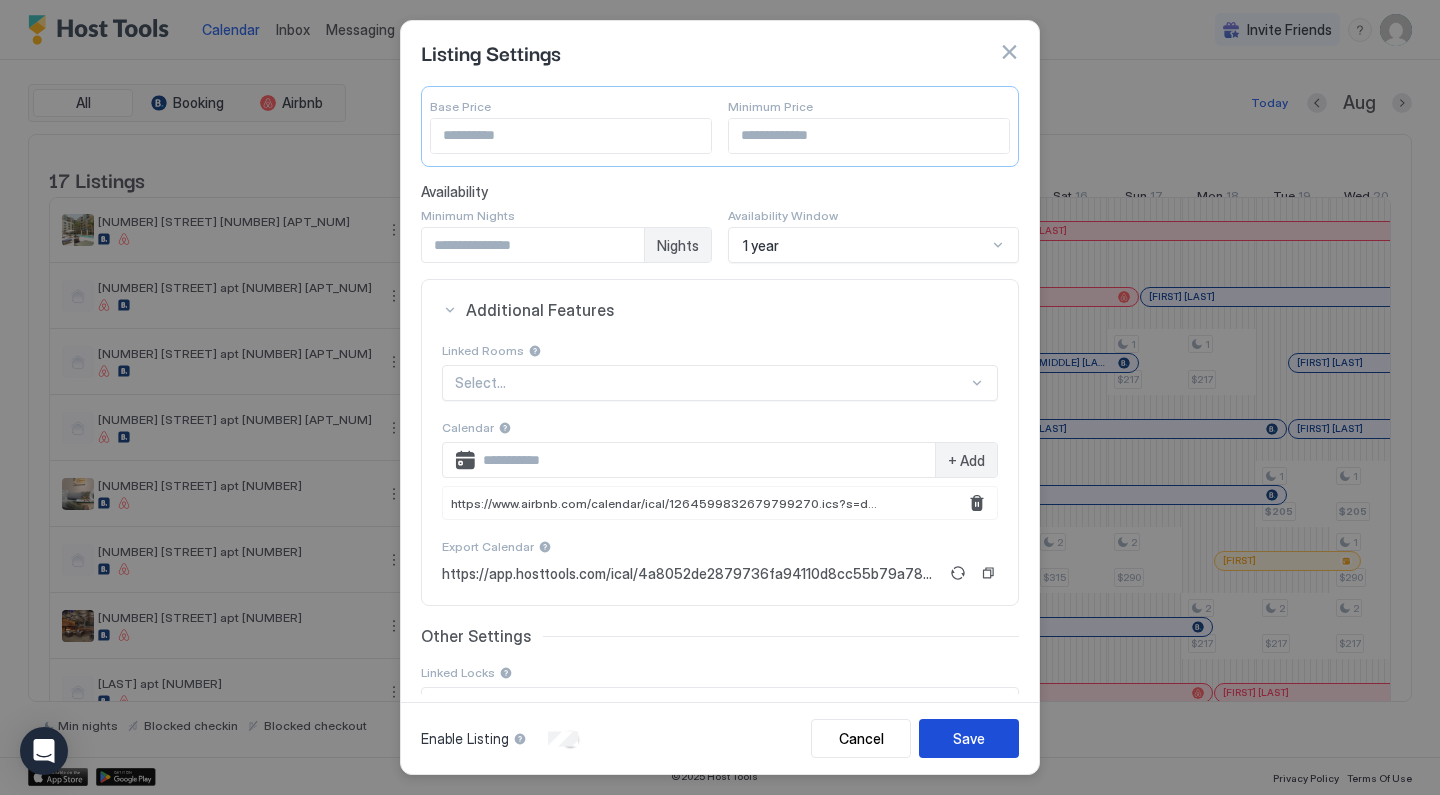 click on "Save" at bounding box center (969, 738) 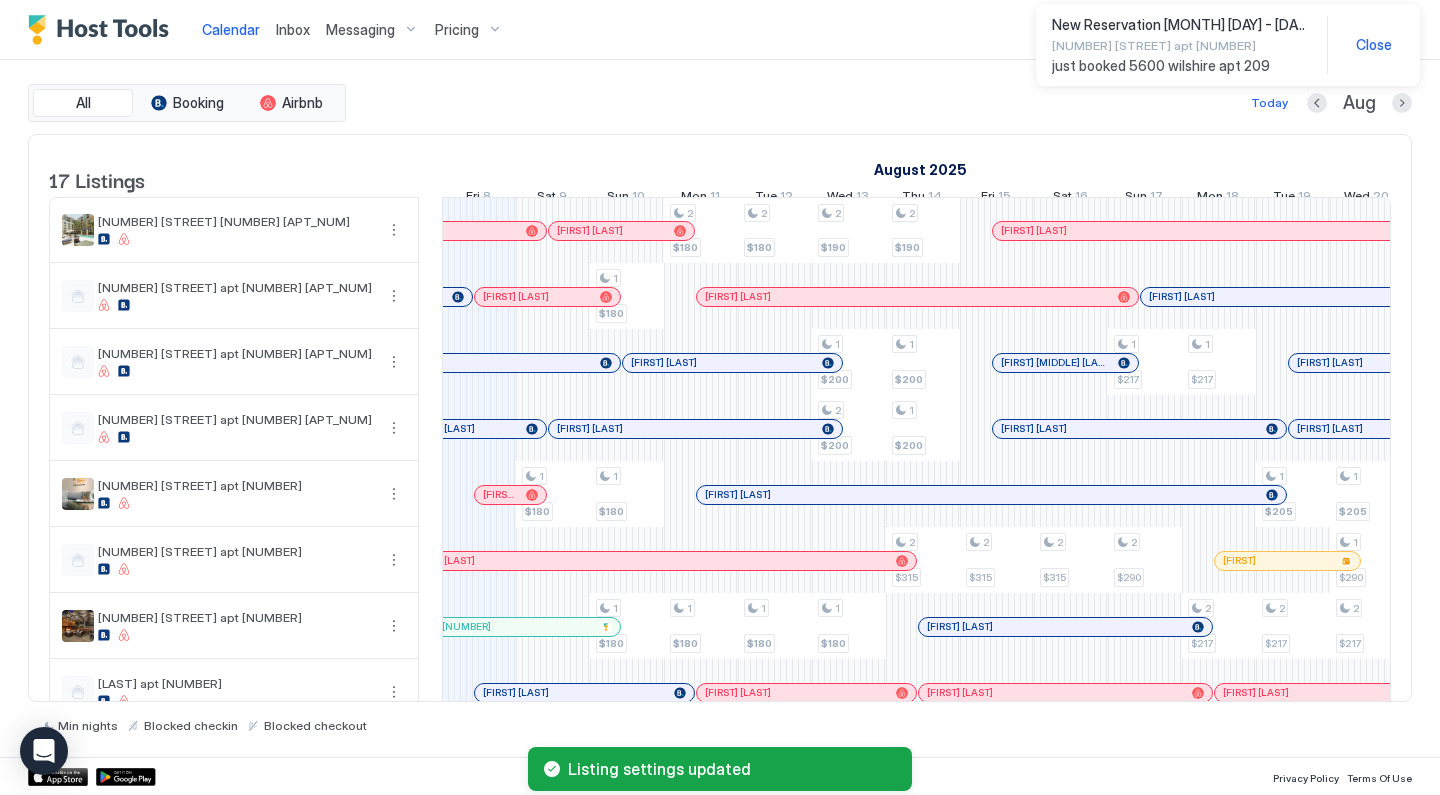 scroll, scrollTop: 64, scrollLeft: 0, axis: vertical 